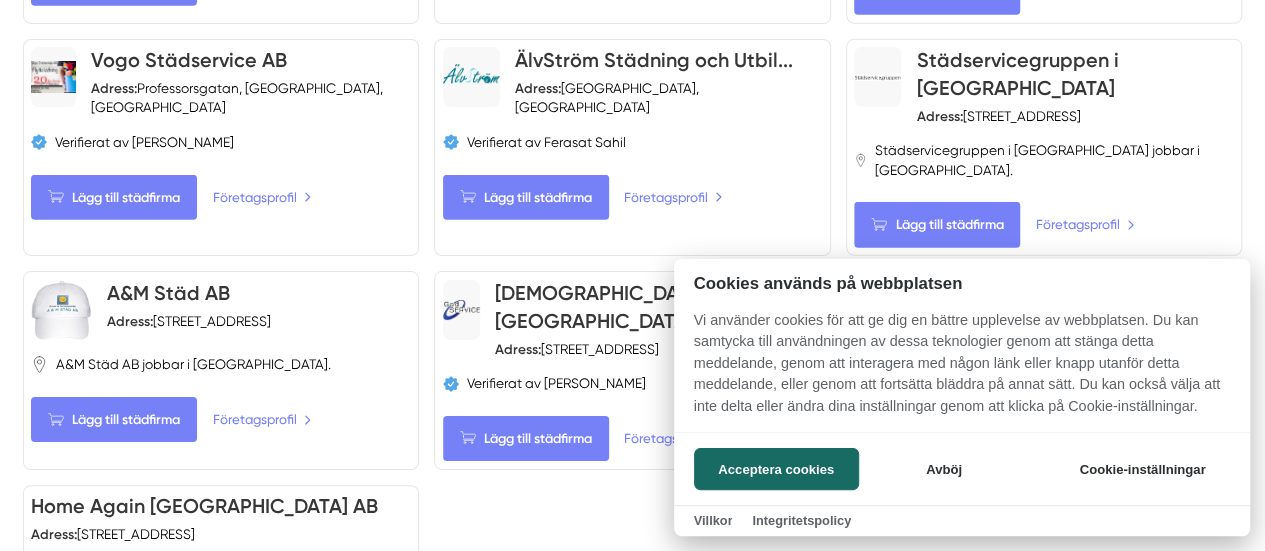 scroll, scrollTop: 3000, scrollLeft: 0, axis: vertical 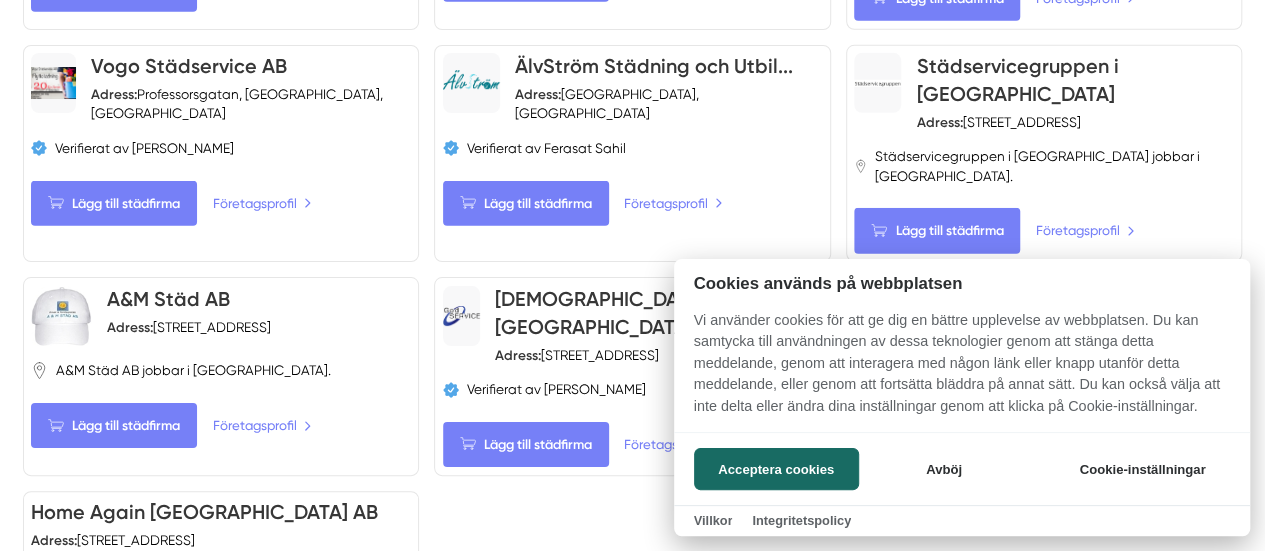 click at bounding box center (632, 275) 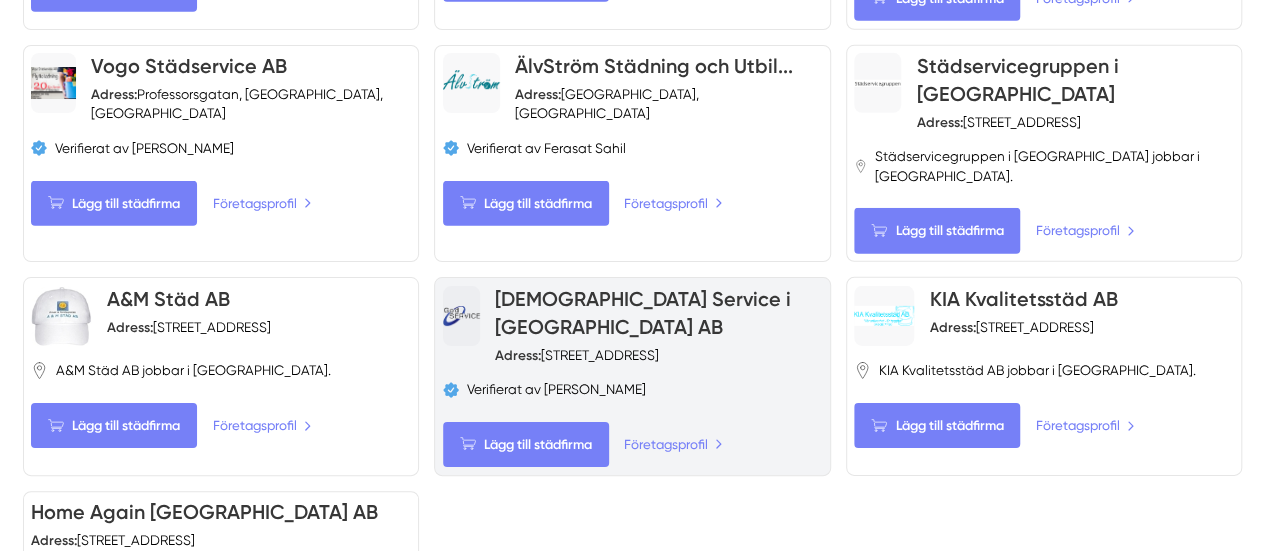 click on "[DEMOGRAPHIC_DATA] Service i [GEOGRAPHIC_DATA] AB" at bounding box center (643, 313) 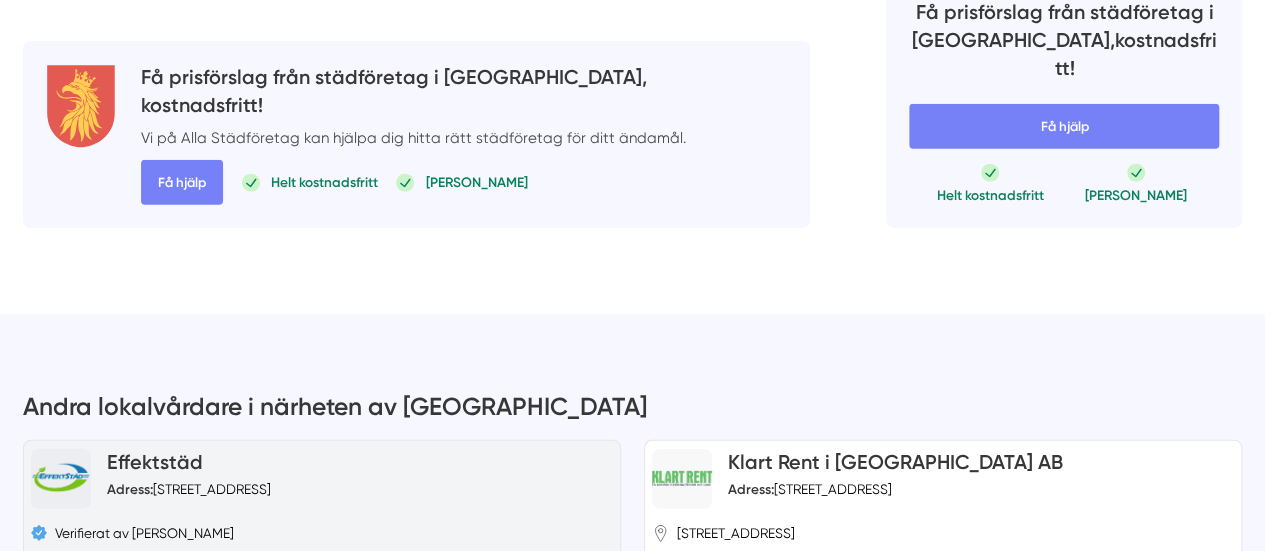 scroll, scrollTop: 2800, scrollLeft: 0, axis: vertical 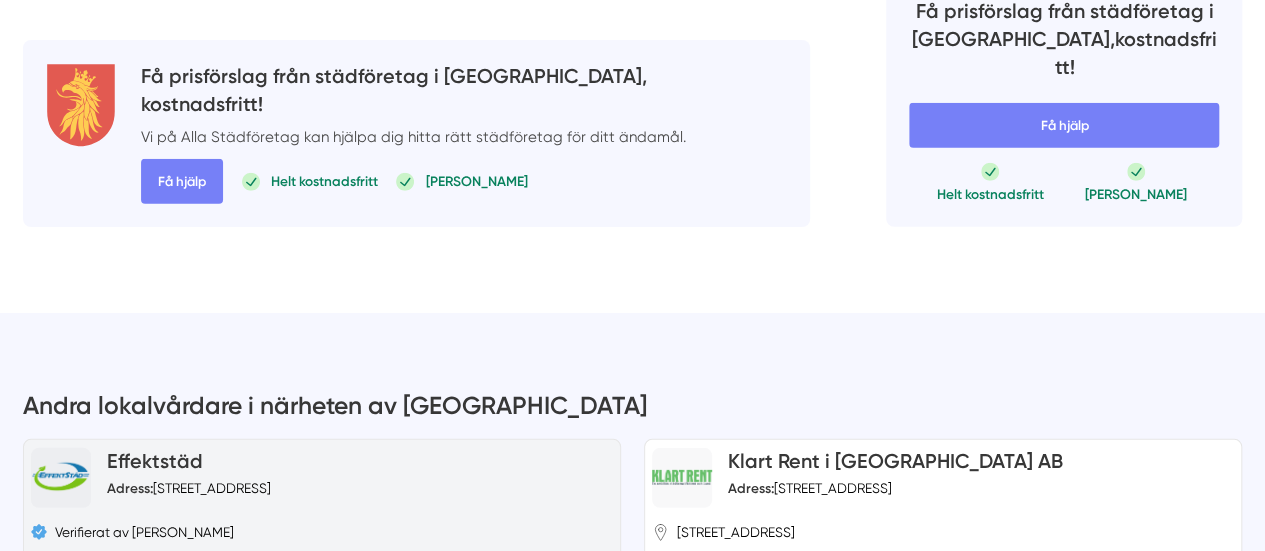 click on "Effektstäd" at bounding box center (155, 461) 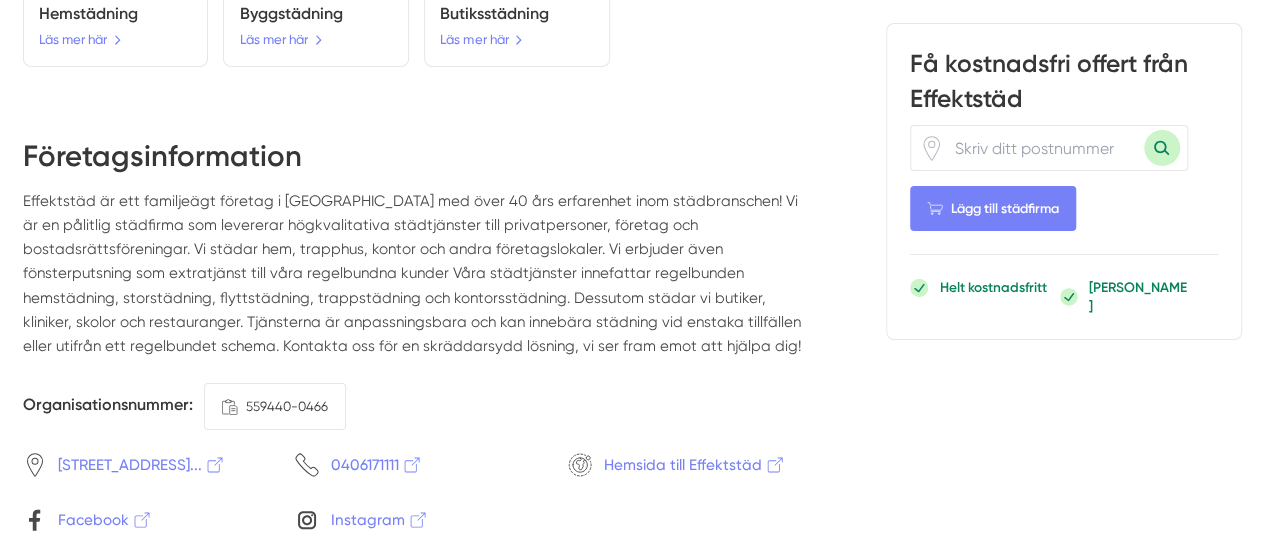 scroll, scrollTop: 3500, scrollLeft: 0, axis: vertical 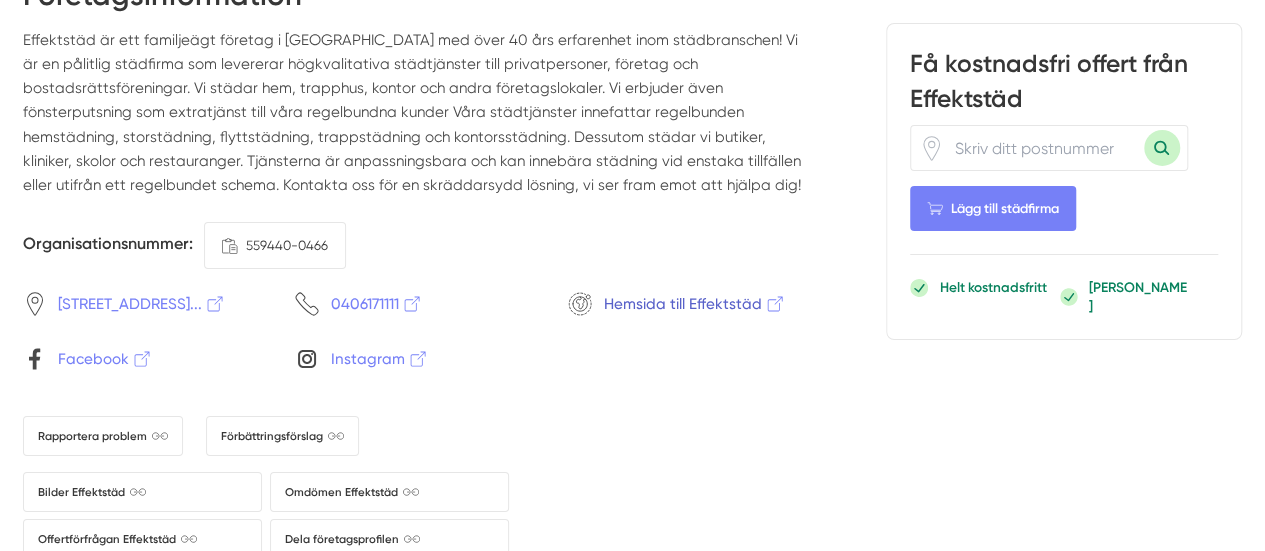 click on "Hemsida till Effektstäd" 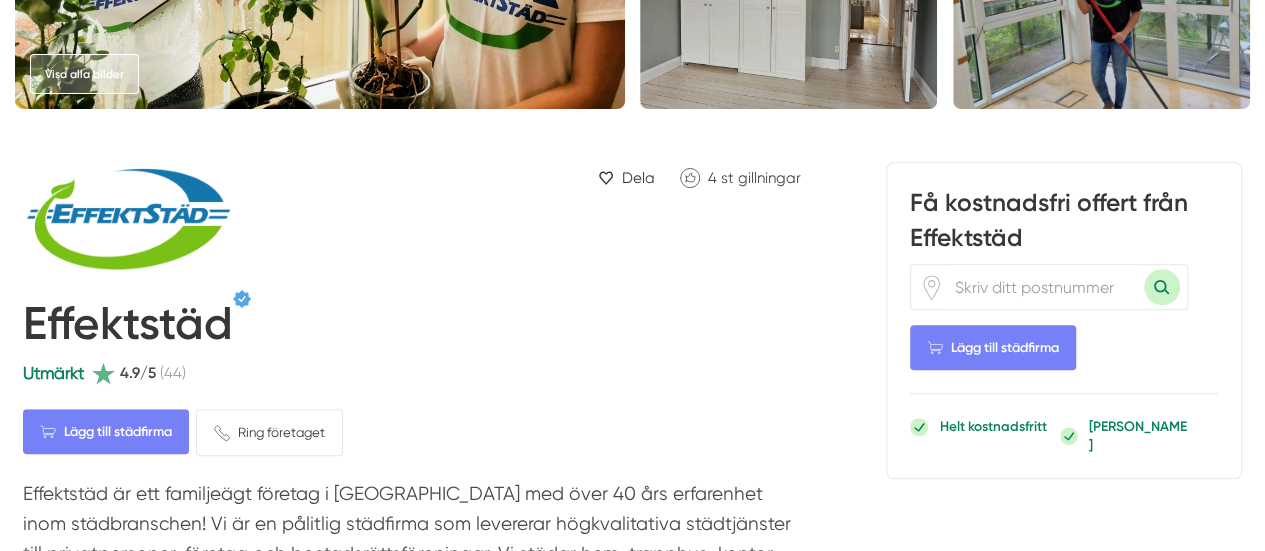 scroll, scrollTop: 400, scrollLeft: 0, axis: vertical 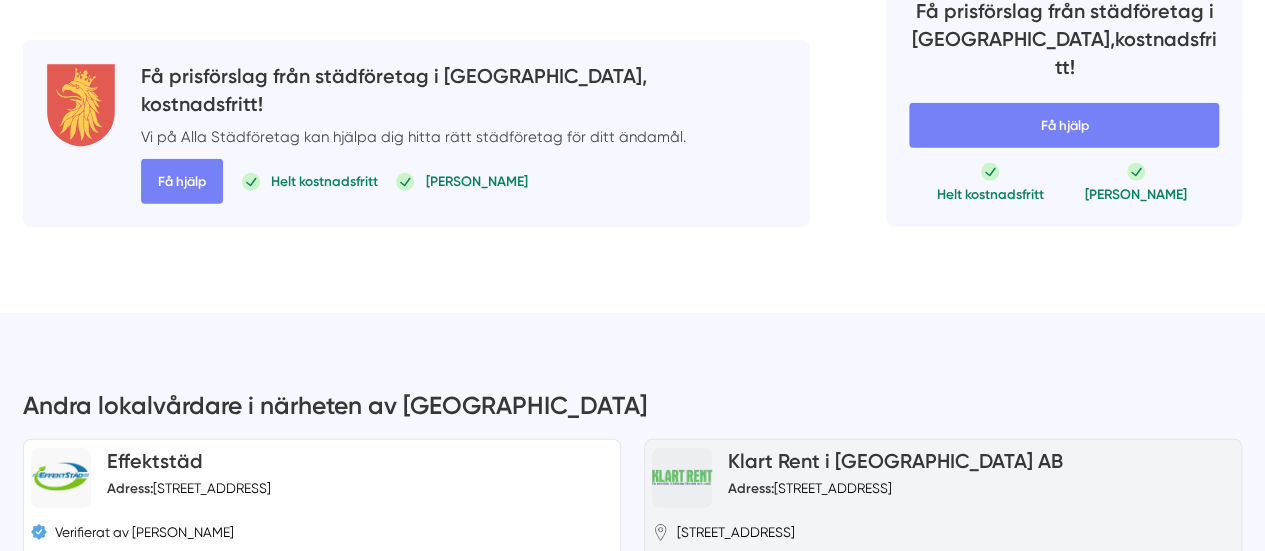 click at bounding box center (682, 477) 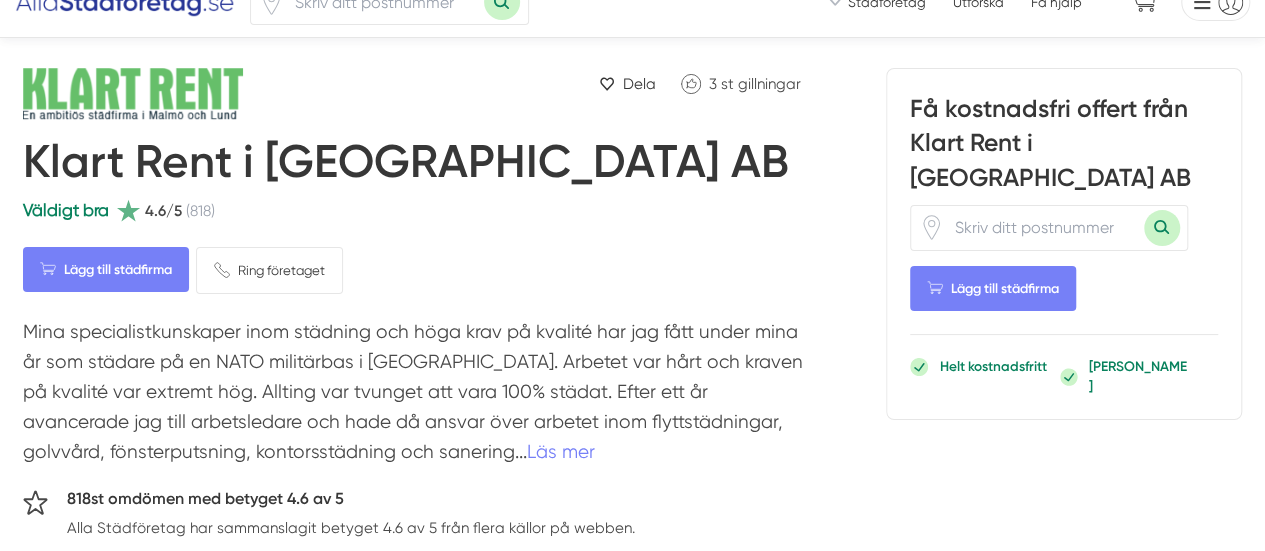 scroll, scrollTop: 0, scrollLeft: 0, axis: both 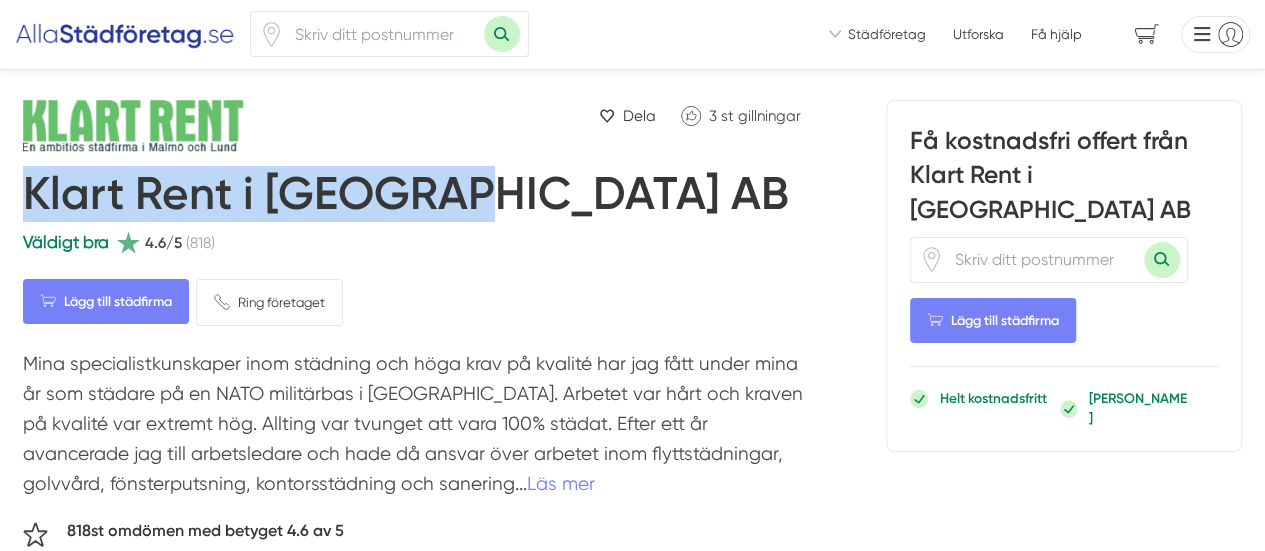 drag, startPoint x: 25, startPoint y: 193, endPoint x: 472, endPoint y: 201, distance: 447.0716 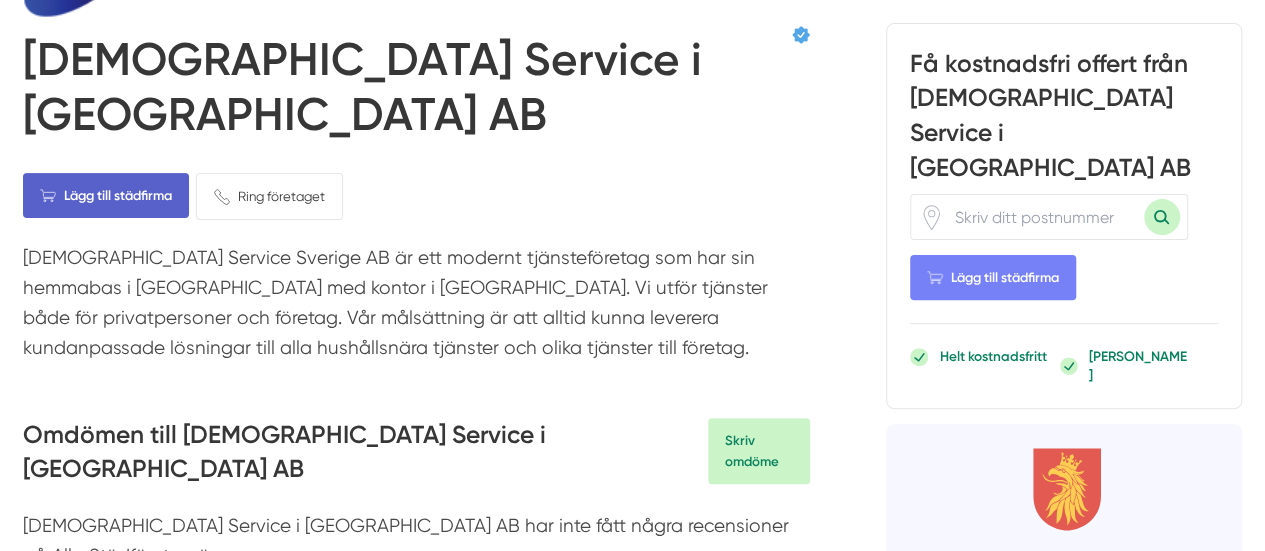 scroll, scrollTop: 100, scrollLeft: 0, axis: vertical 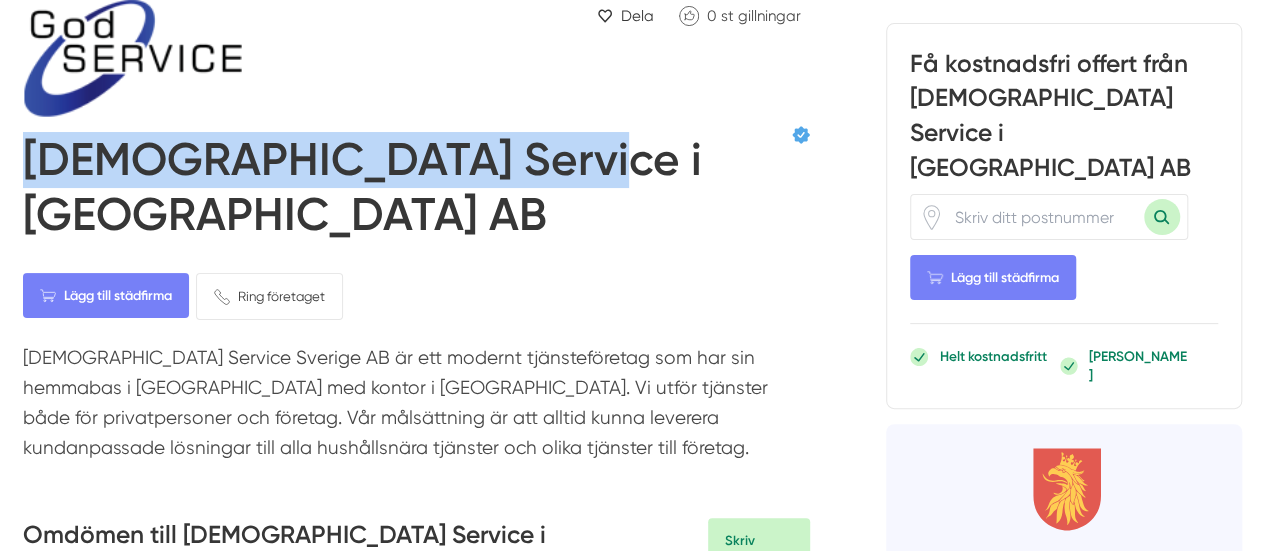 drag, startPoint x: 536, startPoint y: 176, endPoint x: 22, endPoint y: 169, distance: 514.04767 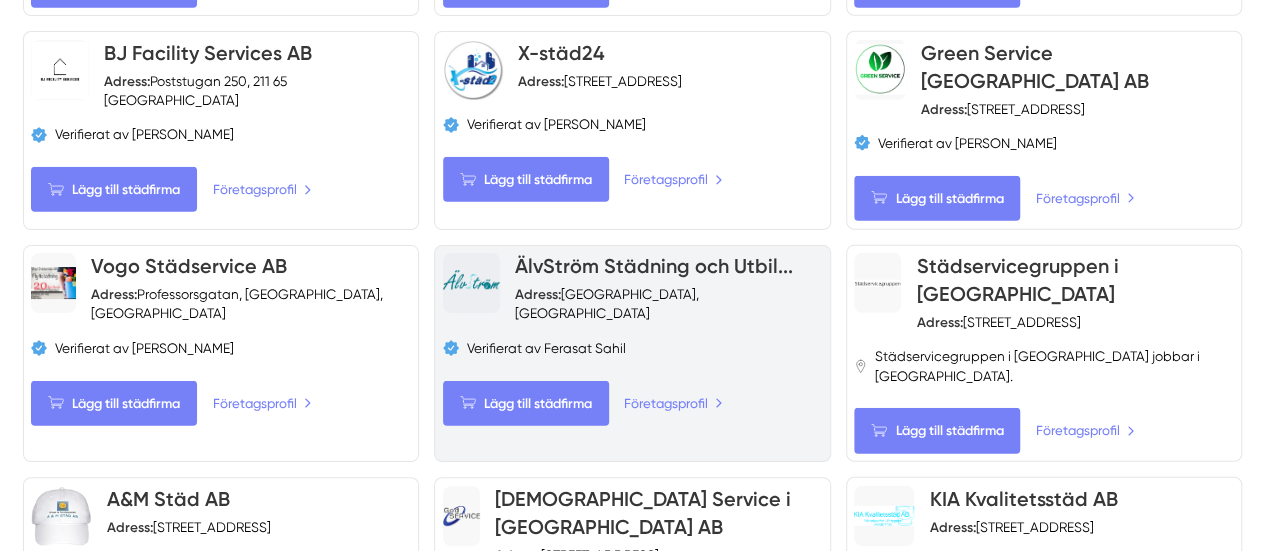 scroll, scrollTop: 2700, scrollLeft: 0, axis: vertical 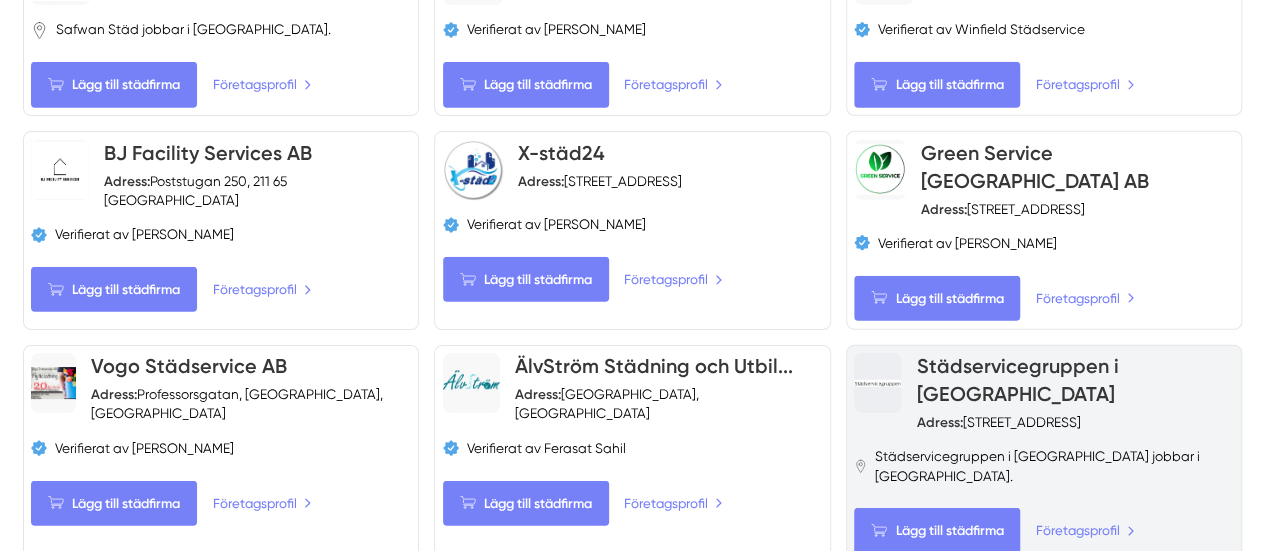 click on "Städservicegruppen i [GEOGRAPHIC_DATA]" at bounding box center (1018, 380) 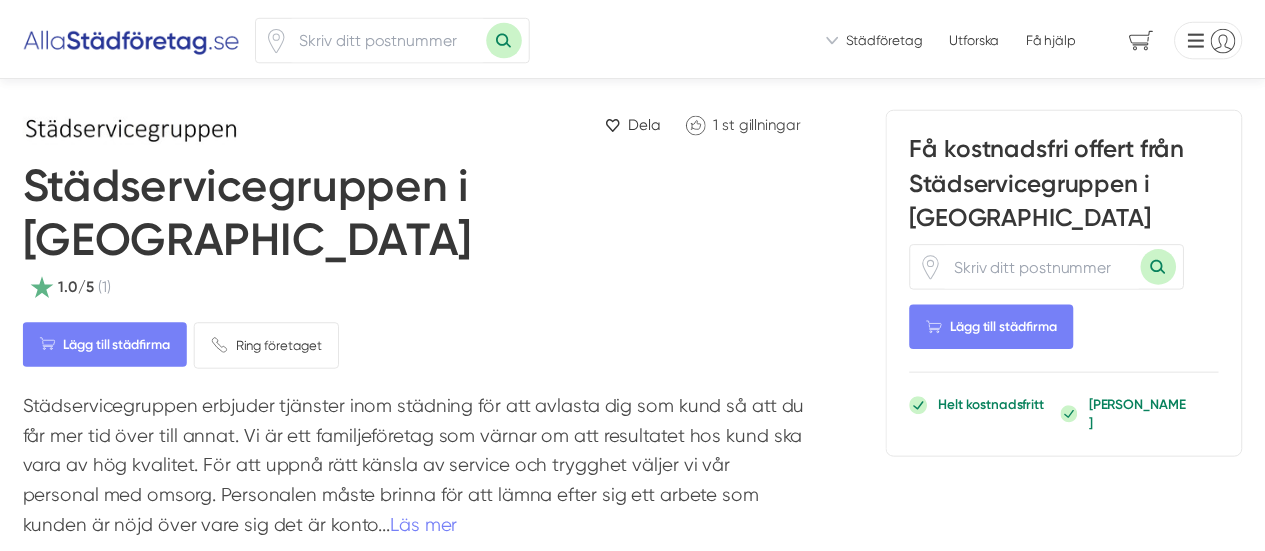 scroll, scrollTop: 0, scrollLeft: 0, axis: both 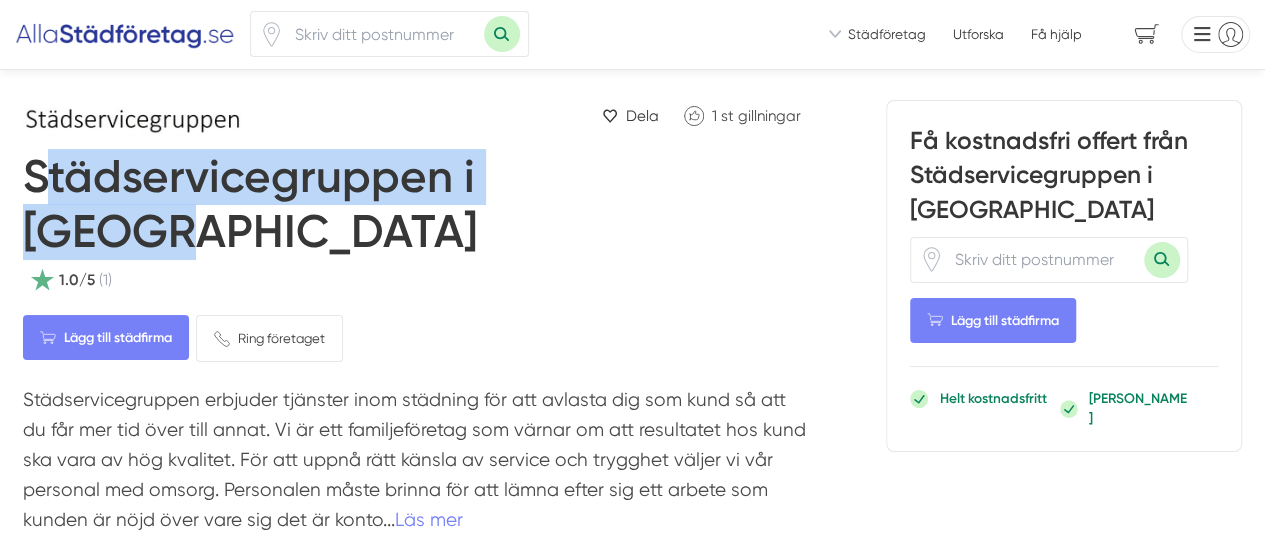 drag, startPoint x: 614, startPoint y: 190, endPoint x: 31, endPoint y: 179, distance: 583.10376 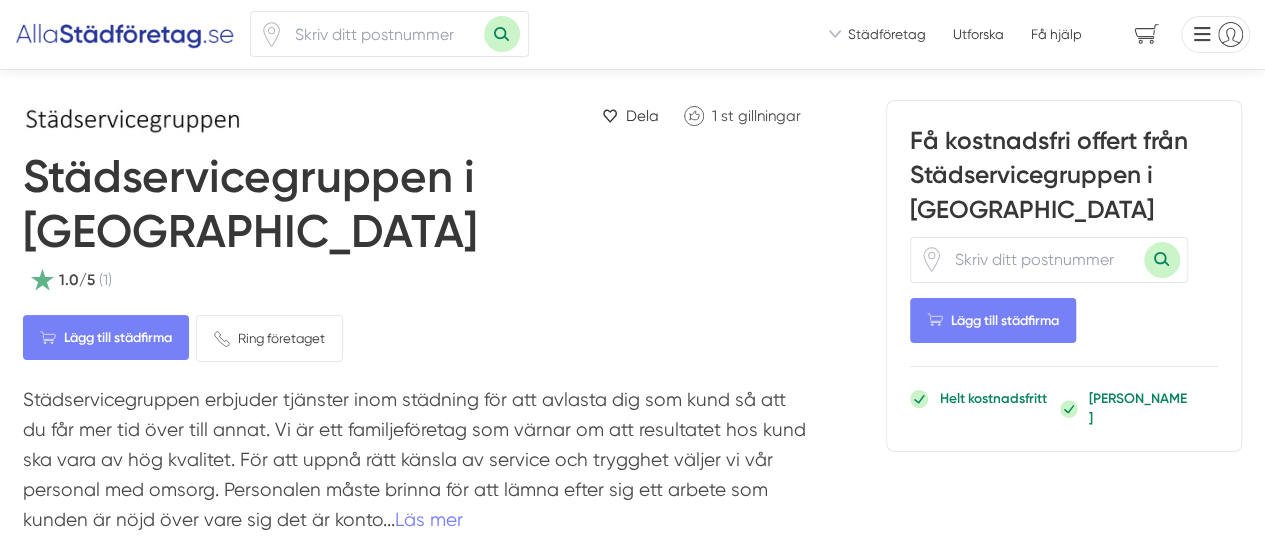 click on "1.0/5    (1)" at bounding box center (417, 279) 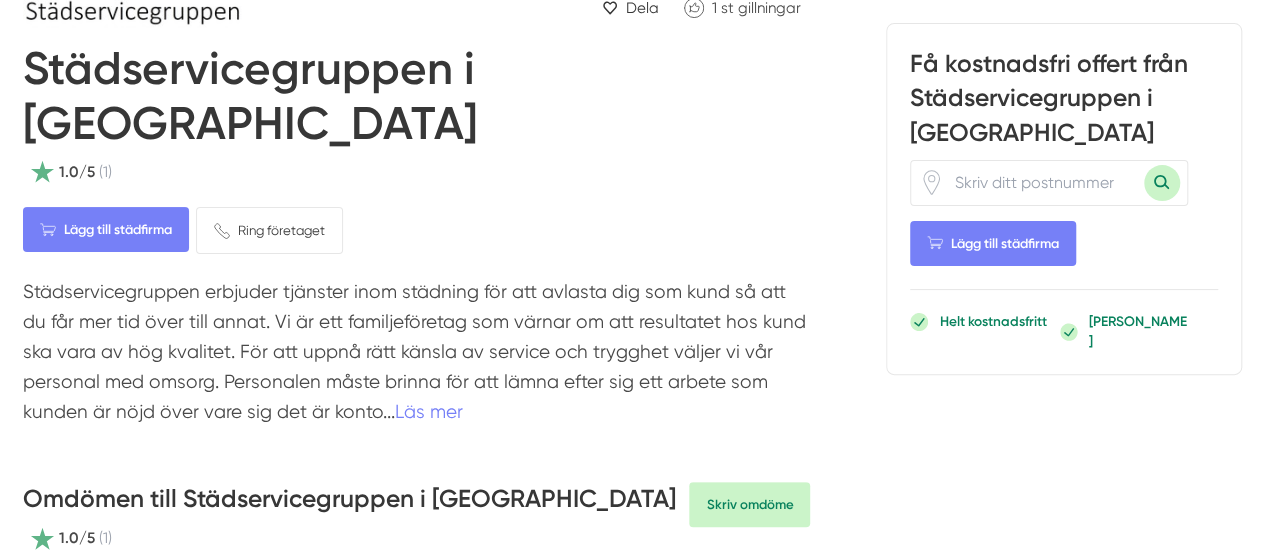 scroll, scrollTop: 100, scrollLeft: 0, axis: vertical 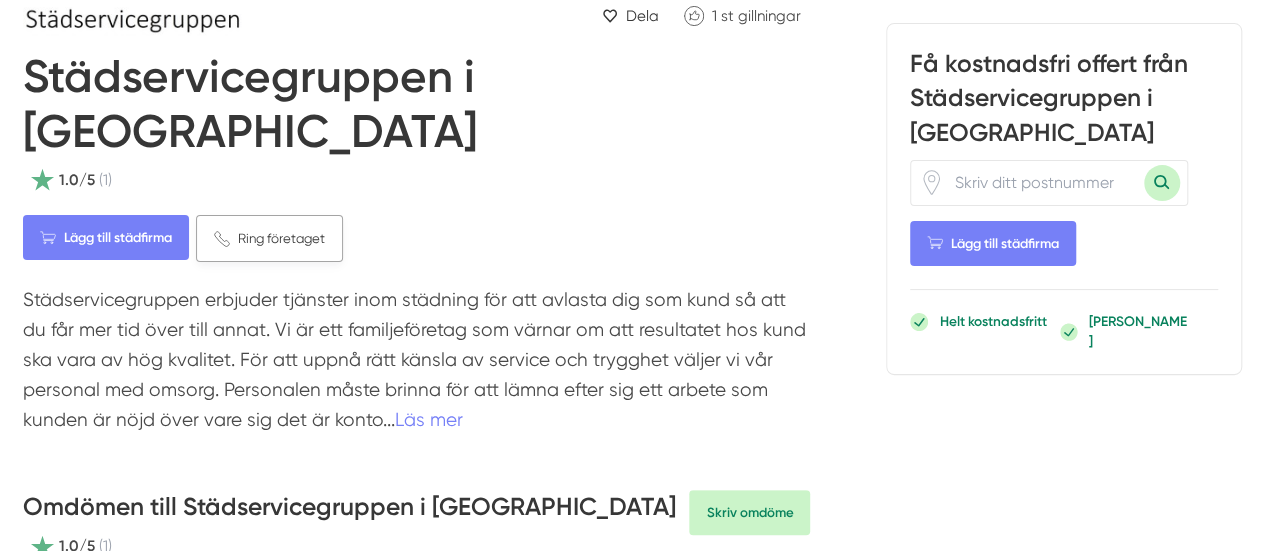 click on "Ring företaget" at bounding box center [281, 238] 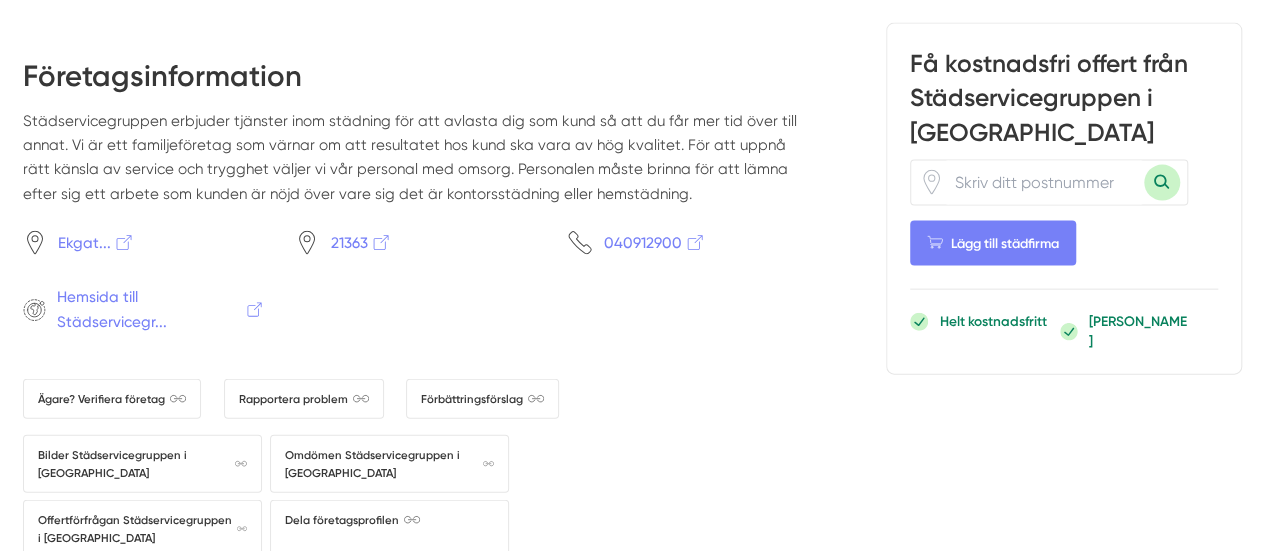 scroll, scrollTop: 2000, scrollLeft: 0, axis: vertical 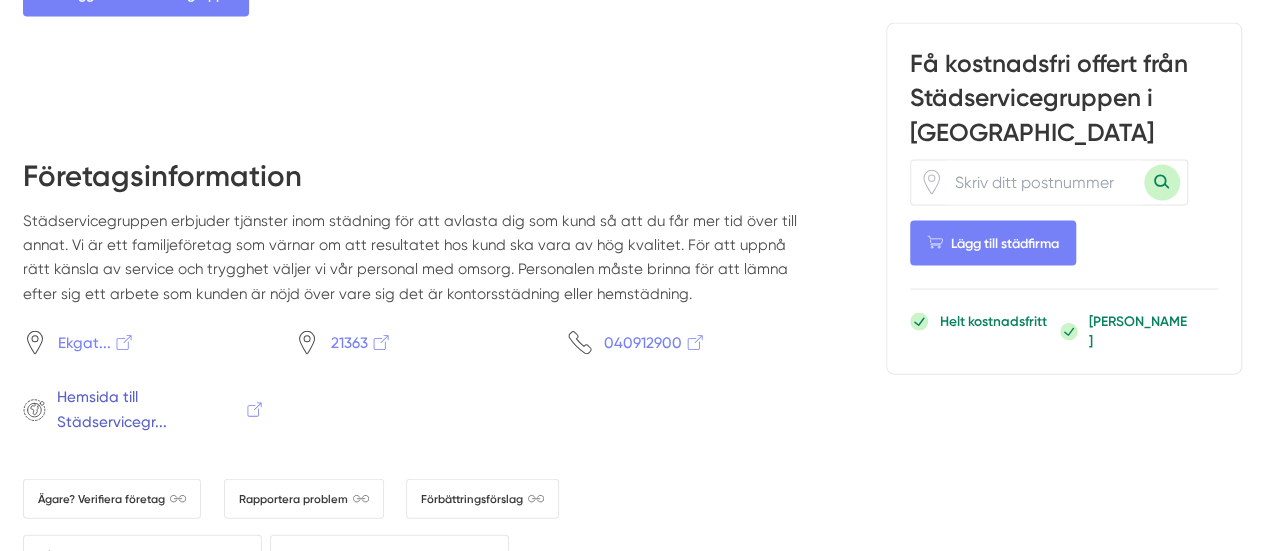 click on "Hemsida till  Städservicegr..." at bounding box center [161, 409] 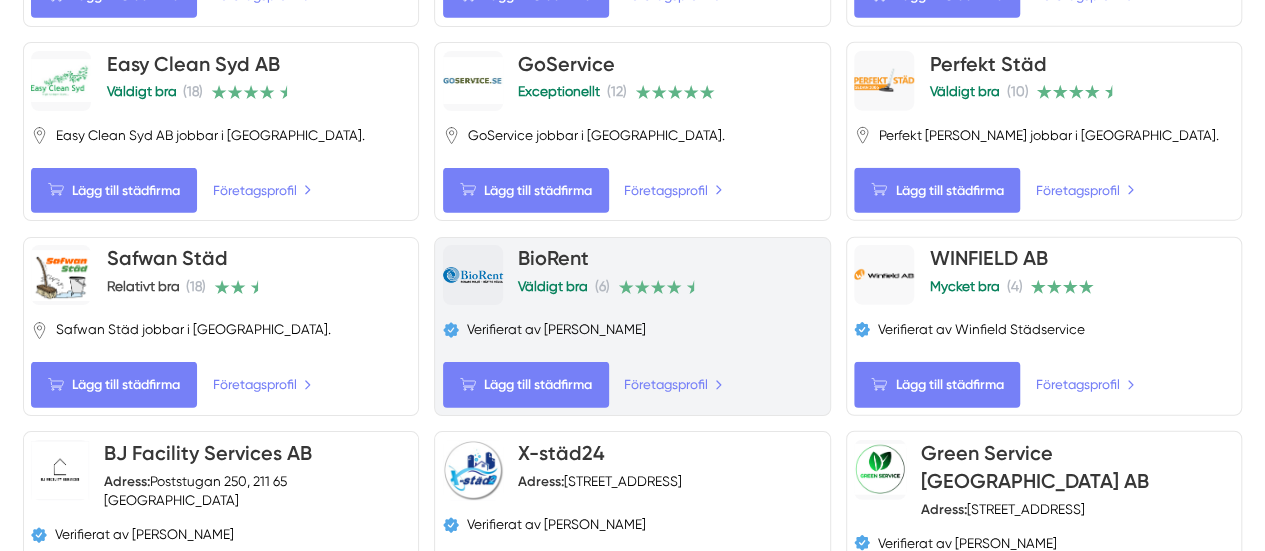 scroll, scrollTop: 2300, scrollLeft: 0, axis: vertical 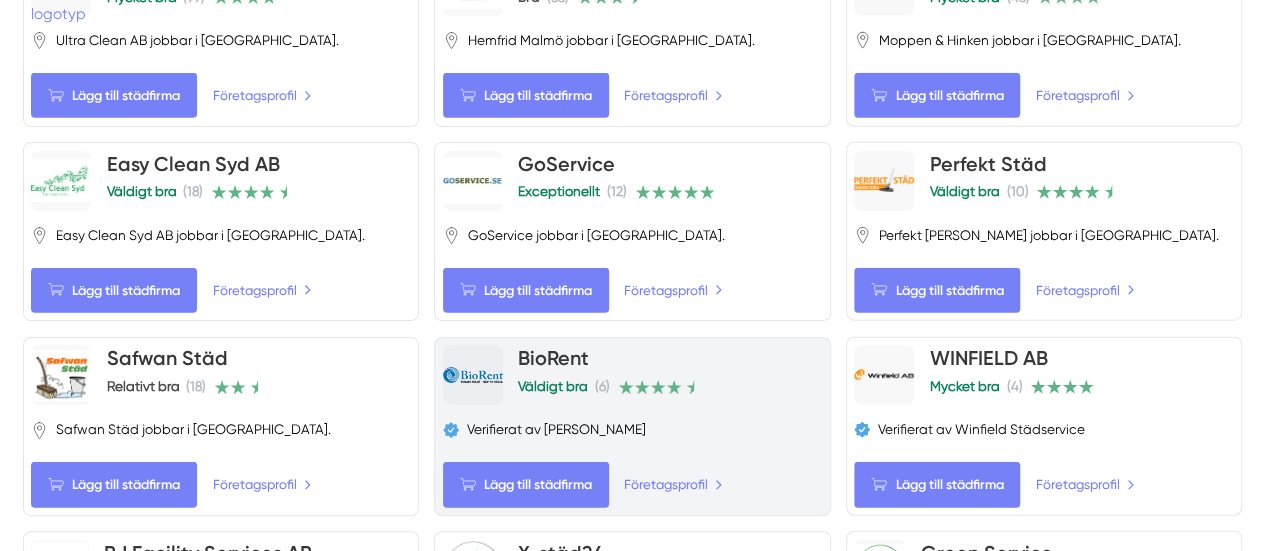 drag, startPoint x: 455, startPoint y: 394, endPoint x: 519, endPoint y: 443, distance: 80.60397 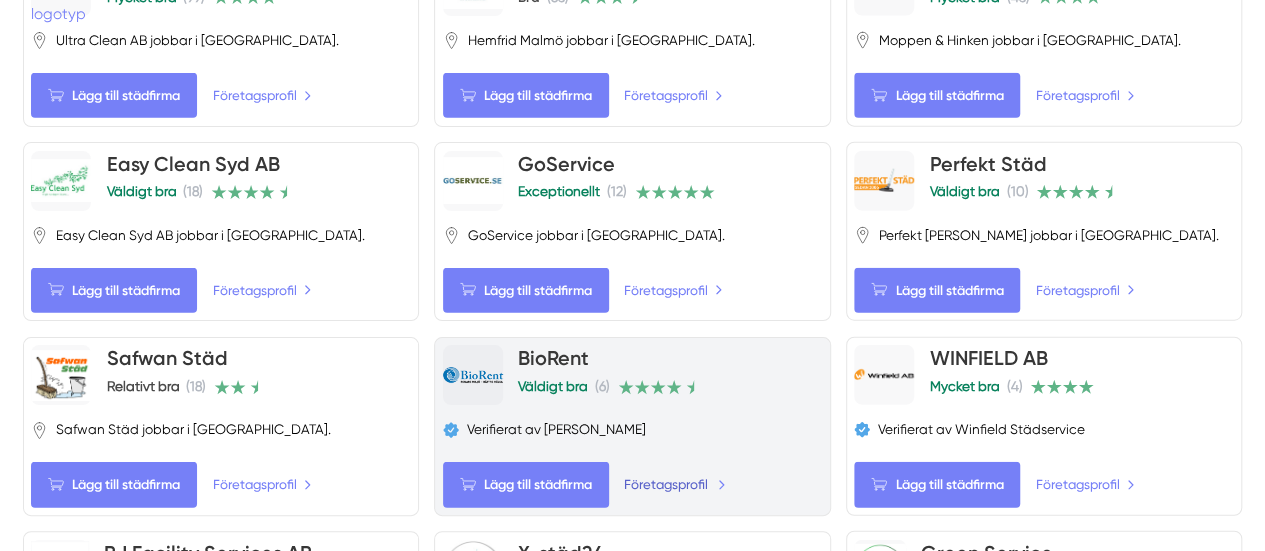 click on "Företagsprofil" at bounding box center (675, 484) 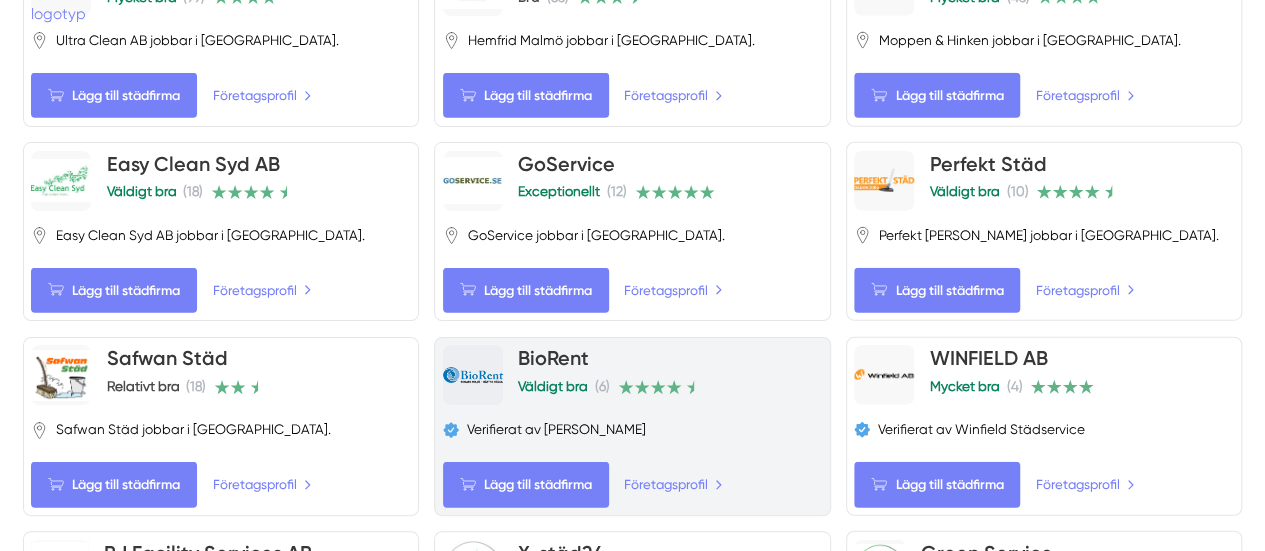 scroll, scrollTop: 2200, scrollLeft: 0, axis: vertical 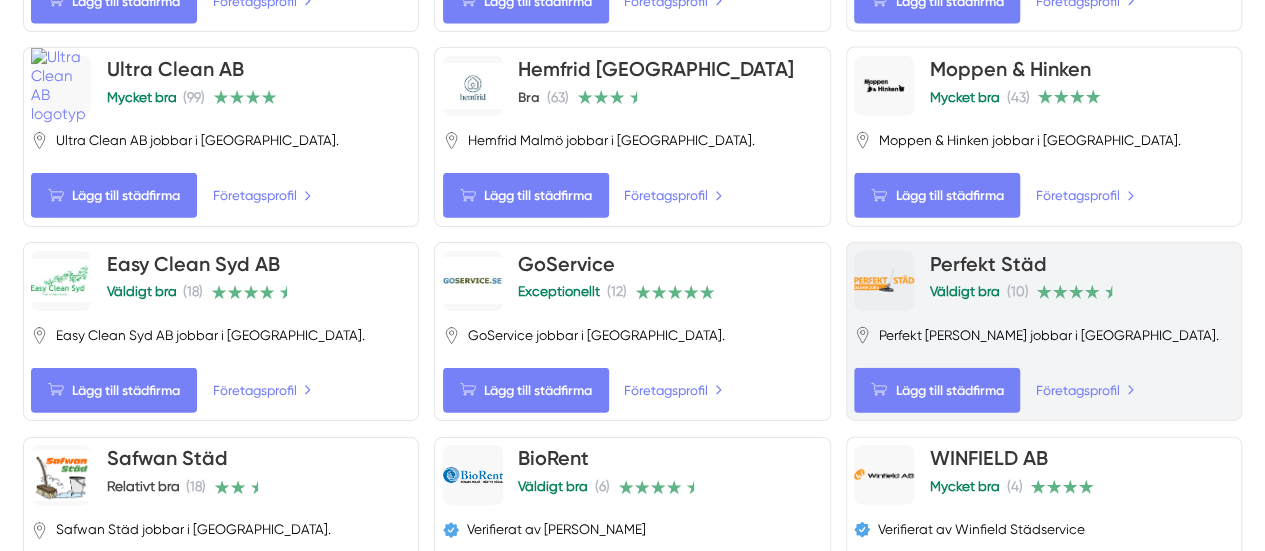 click at bounding box center (884, 281) 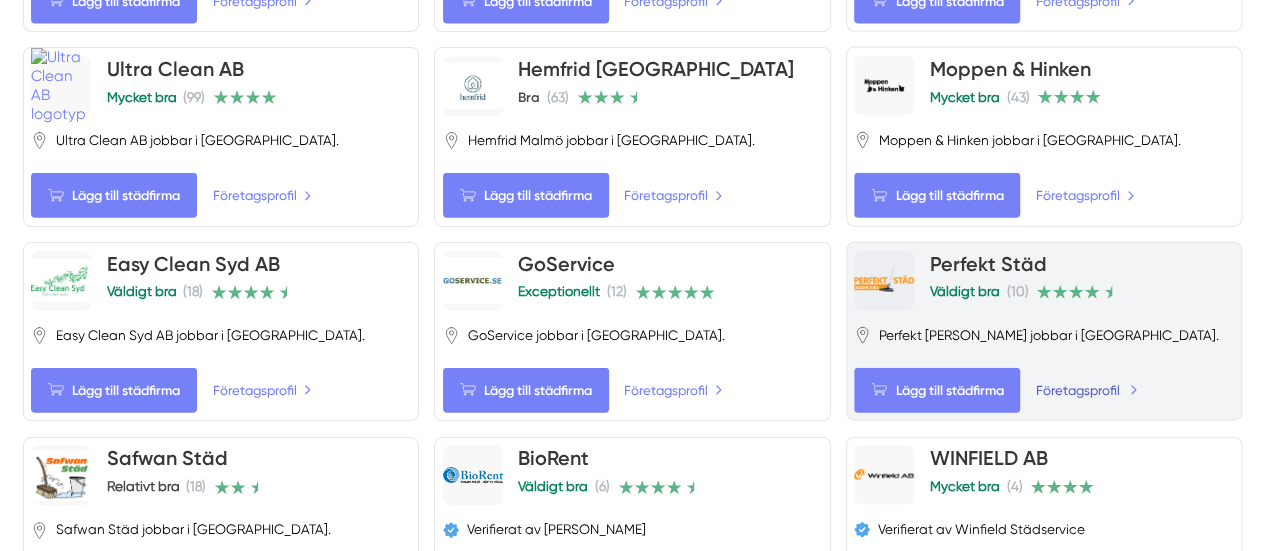 click on "Företagsprofil" at bounding box center [1087, 390] 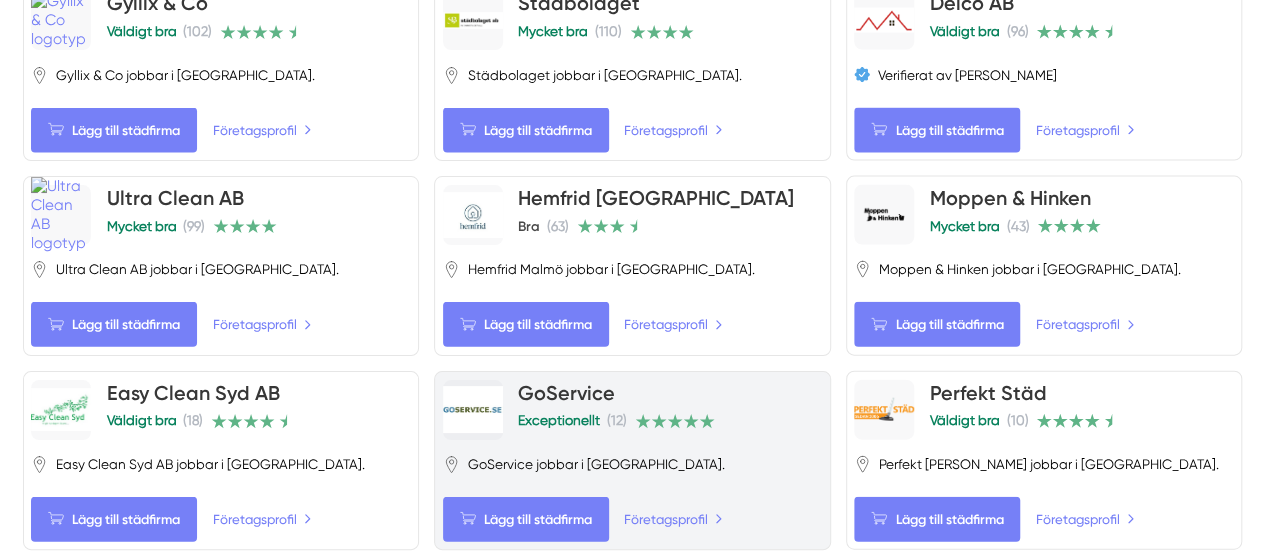 scroll, scrollTop: 2100, scrollLeft: 0, axis: vertical 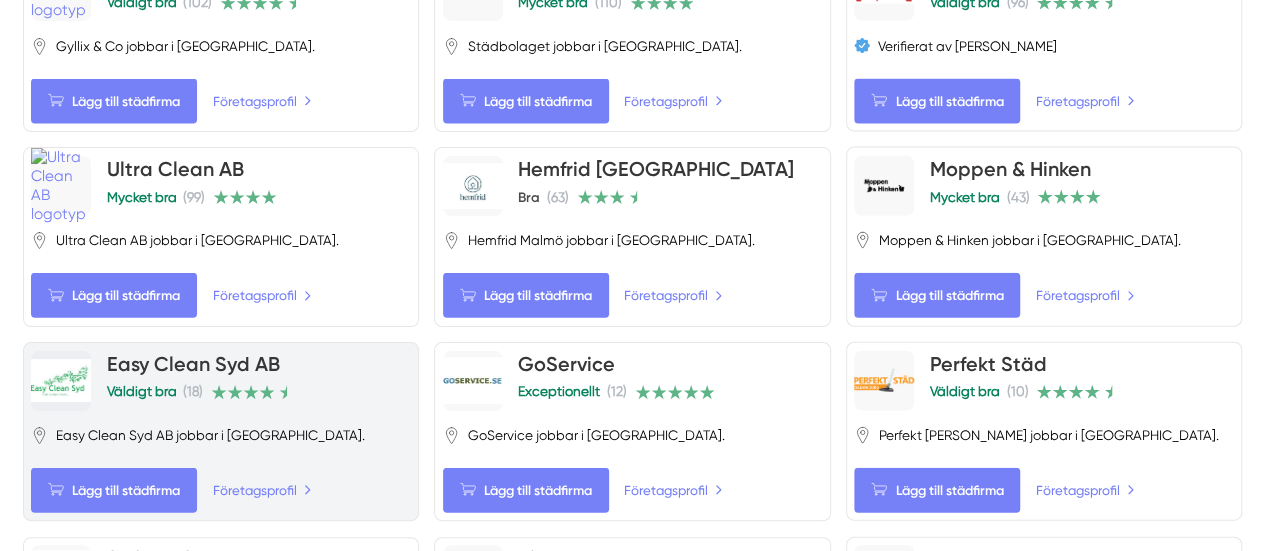 click on "Easy Clean Syd AB" at bounding box center (193, 364) 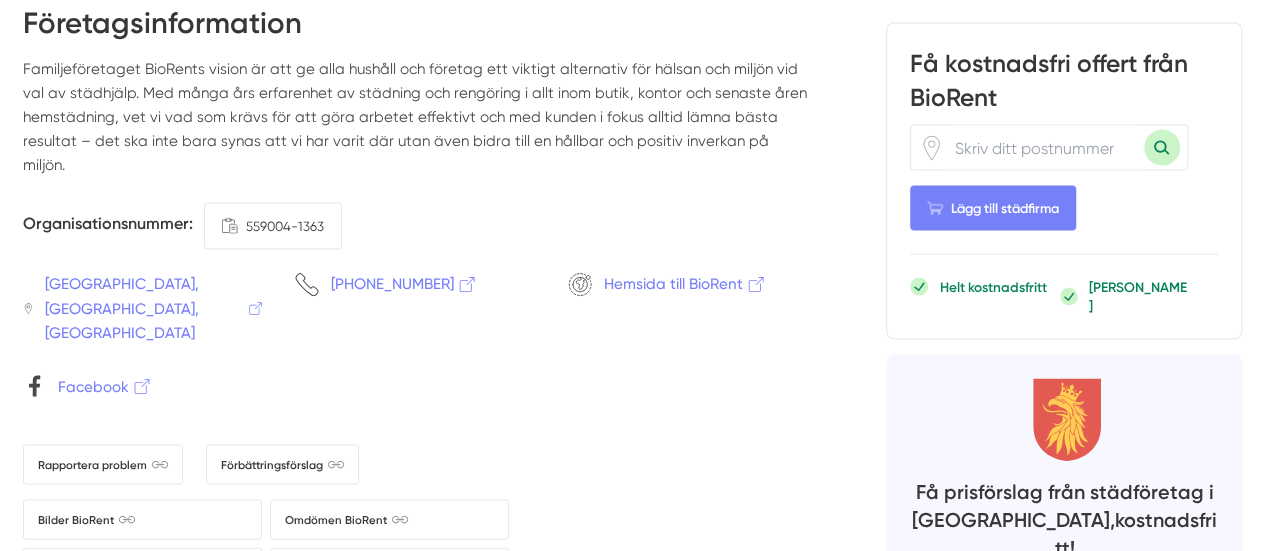 scroll, scrollTop: 1900, scrollLeft: 0, axis: vertical 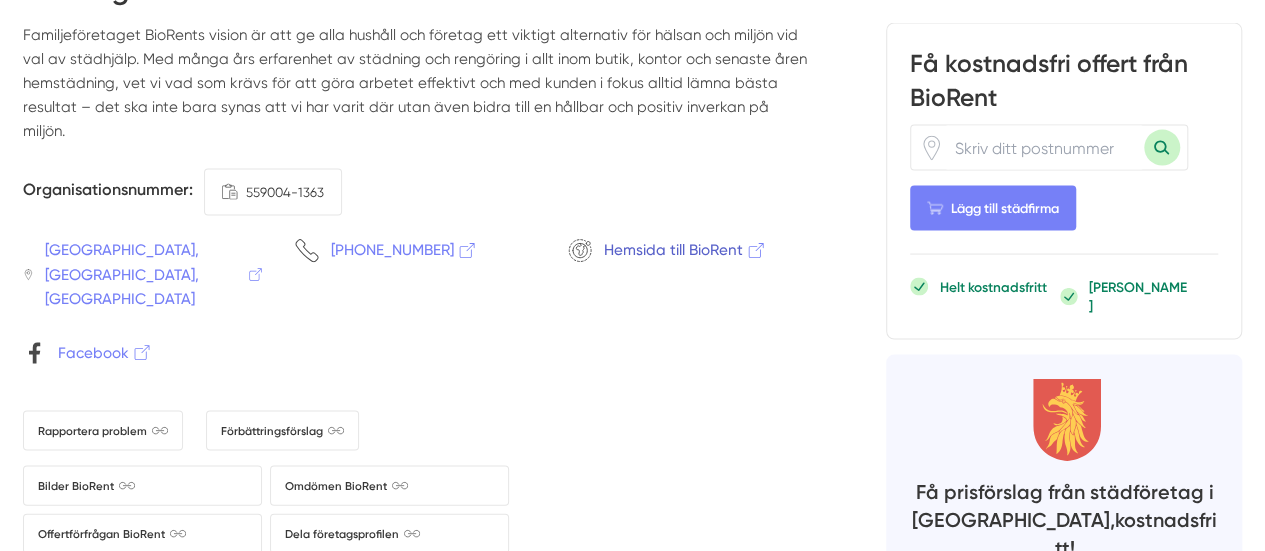 click on "Hemsida till BioRent" at bounding box center (685, 250) 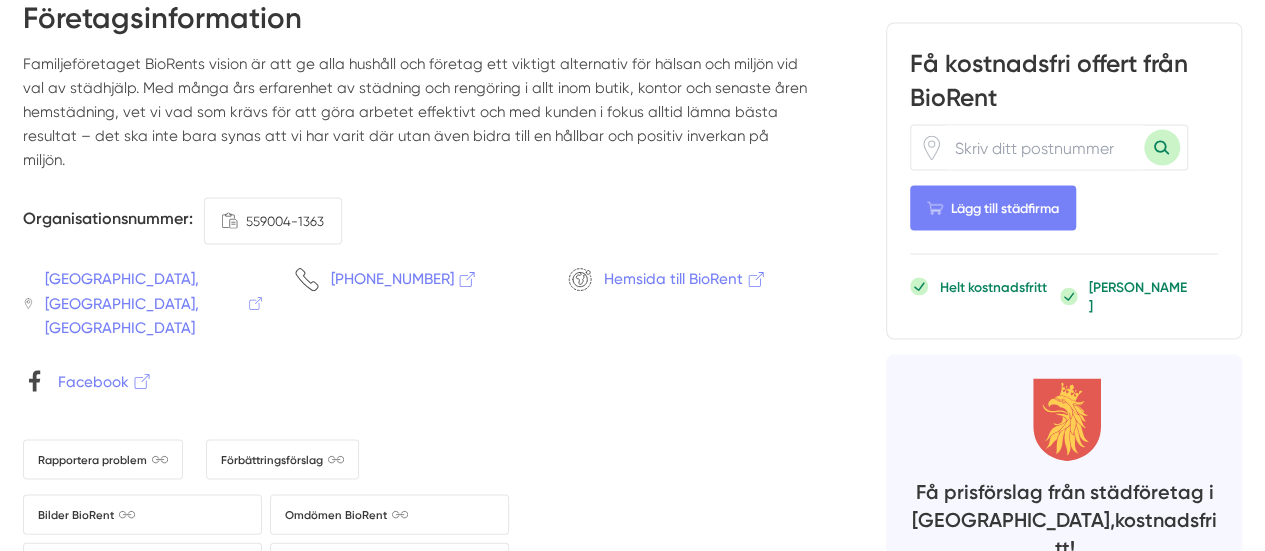 scroll, scrollTop: 1870, scrollLeft: 0, axis: vertical 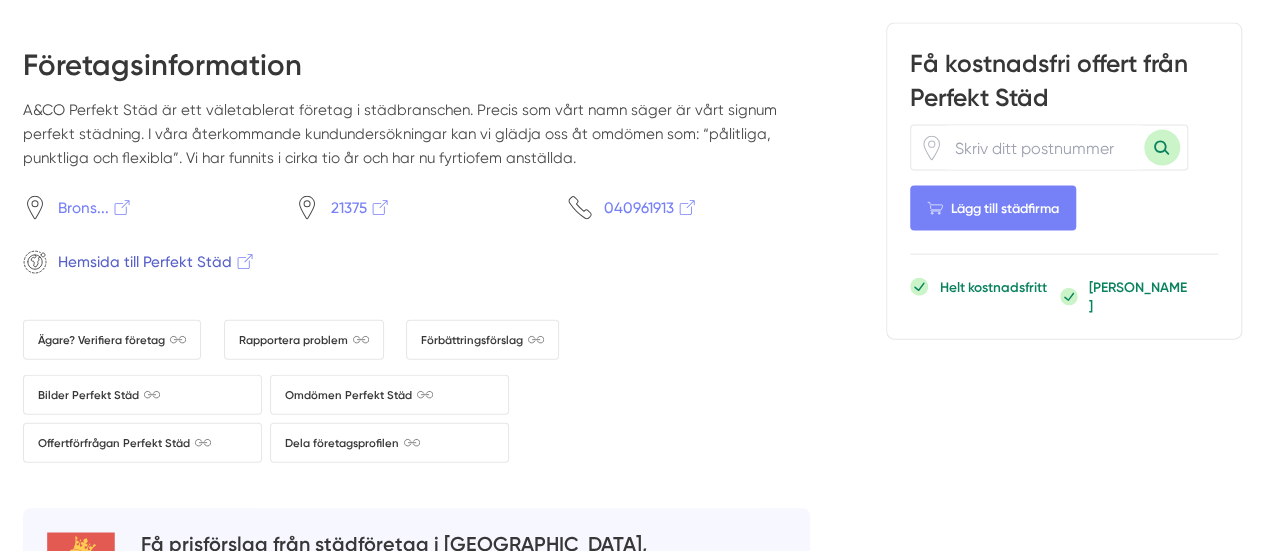 click on "Hemsida till Perfekt Städ" at bounding box center [157, 262] 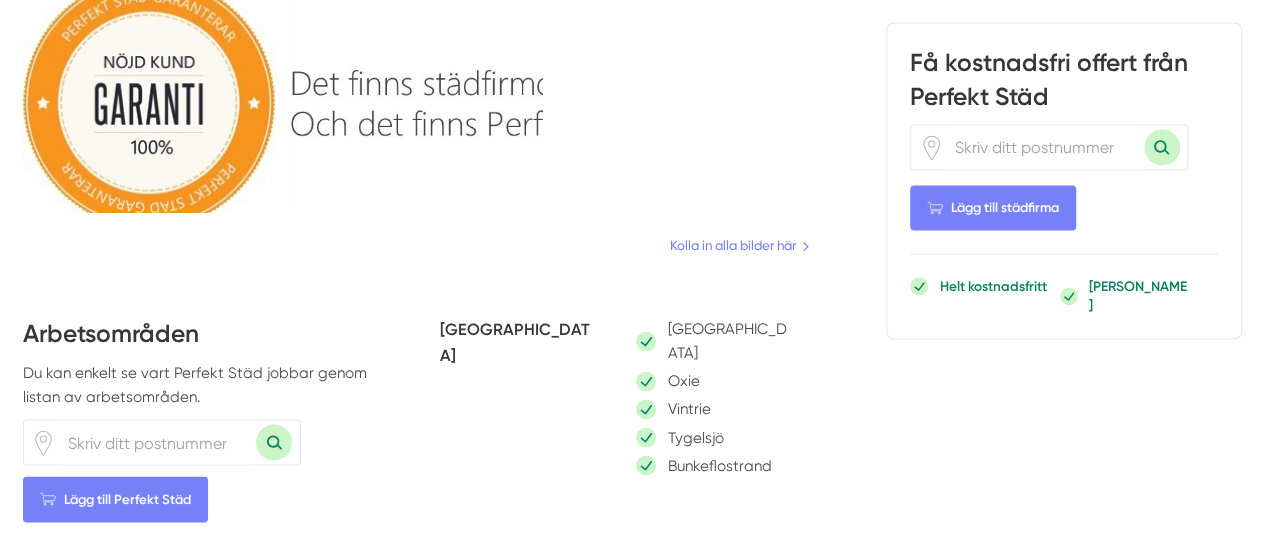 scroll, scrollTop: 1428, scrollLeft: 0, axis: vertical 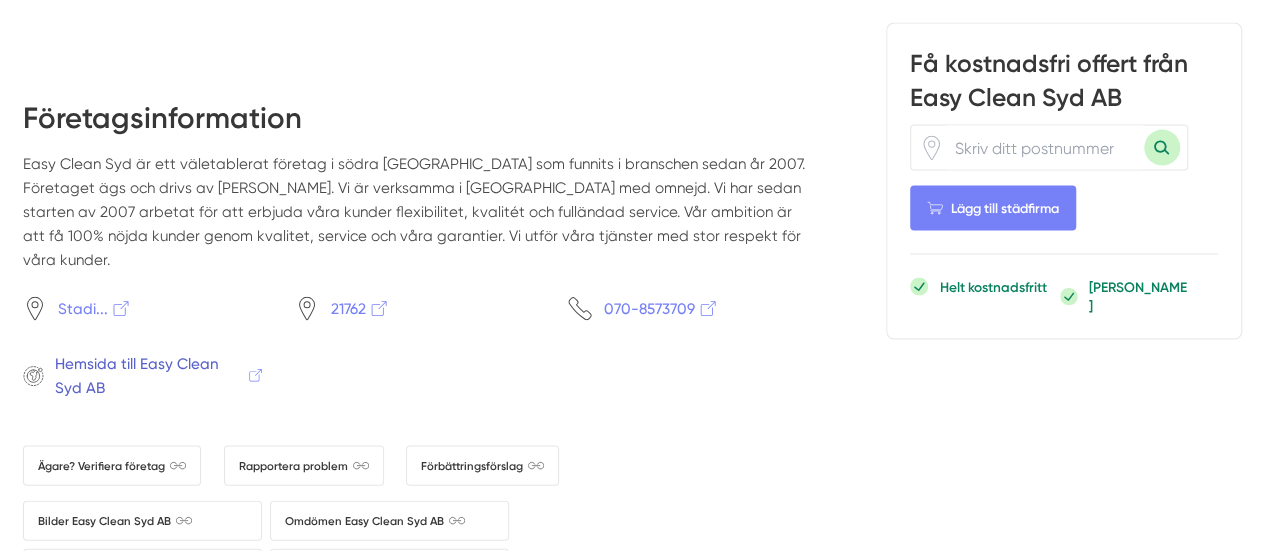 click on "Hemsida till Easy Clean Syd AB" at bounding box center (160, 376) 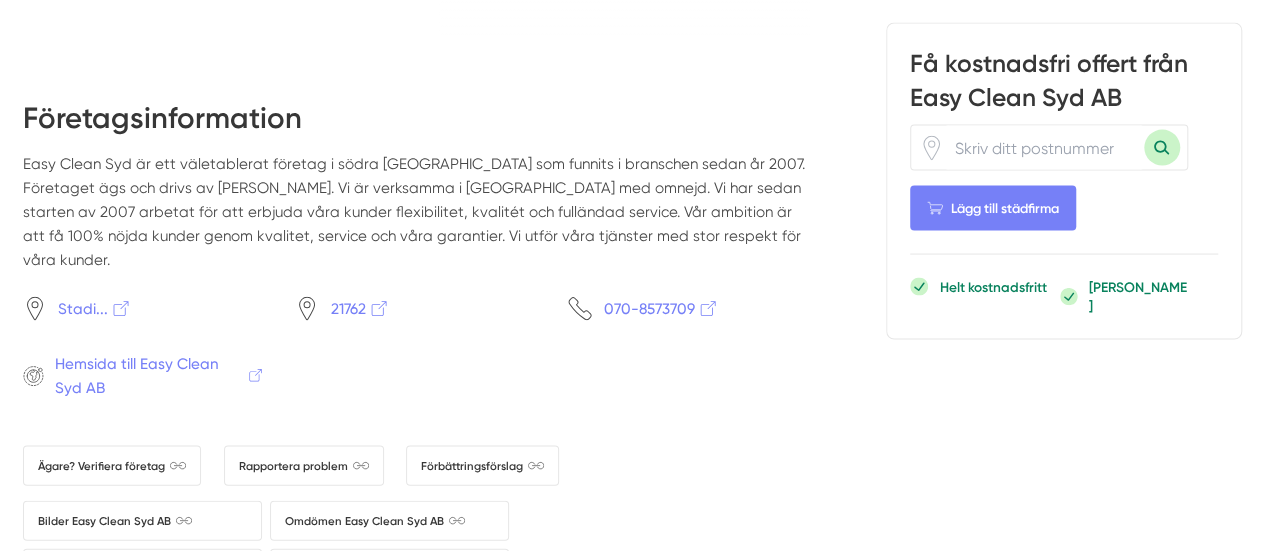 drag, startPoint x: 321, startPoint y: 127, endPoint x: 321, endPoint y: 112, distance: 15 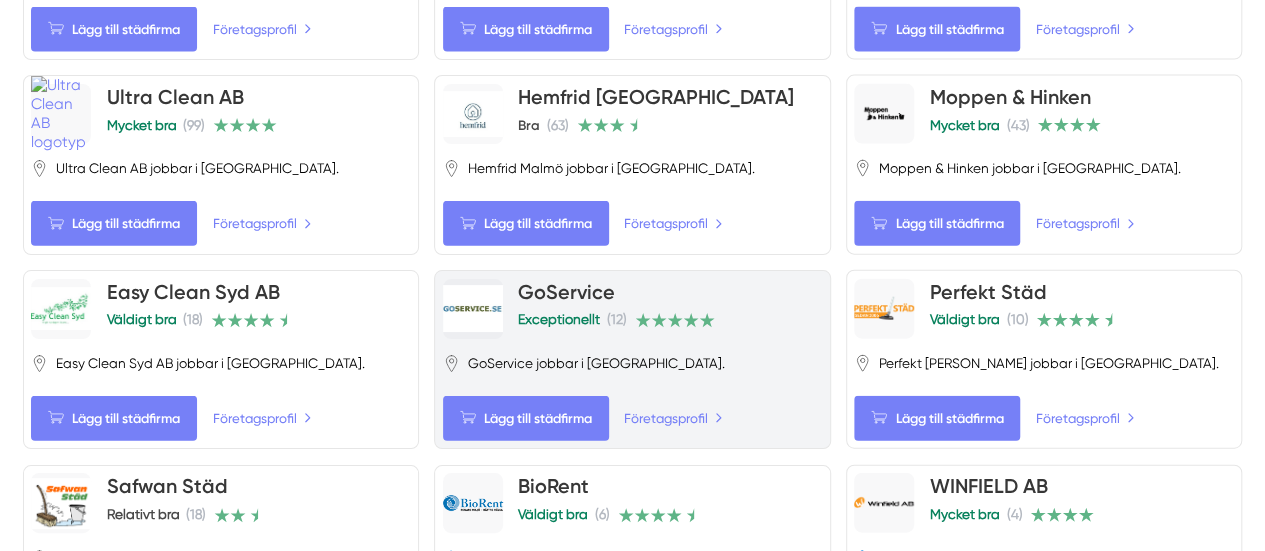 scroll, scrollTop: 2200, scrollLeft: 0, axis: vertical 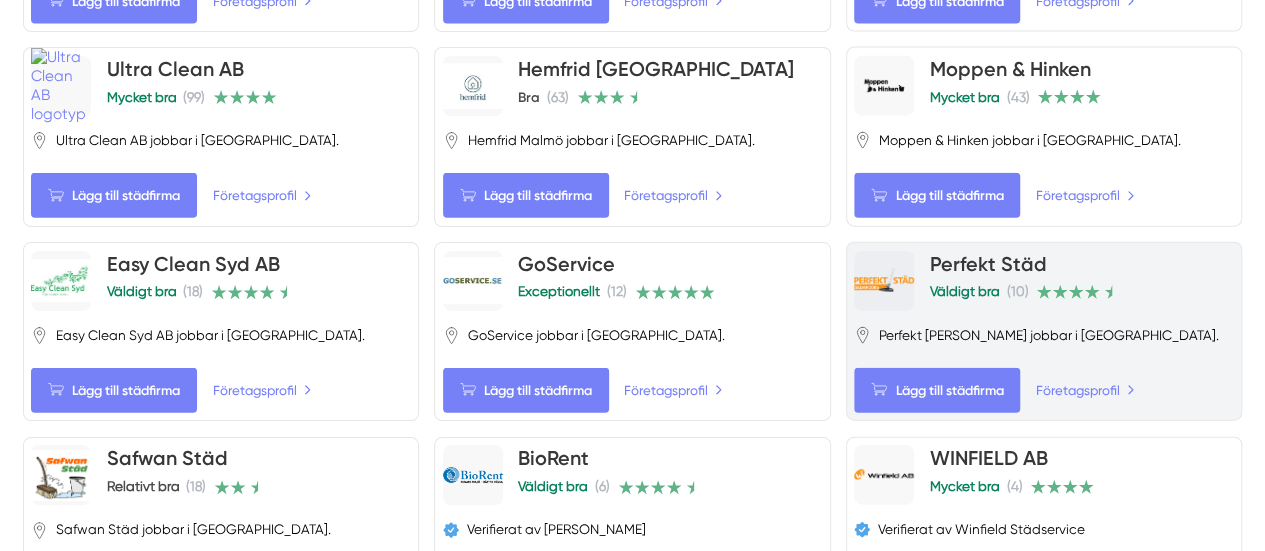 click on "Perfekt Städ" at bounding box center (988, 264) 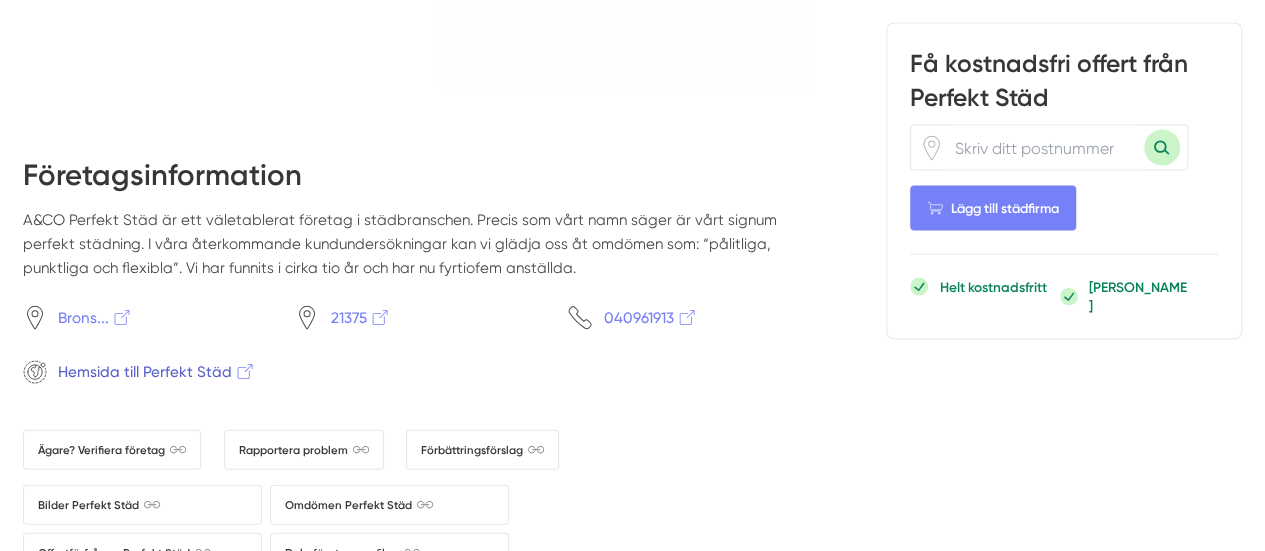 scroll, scrollTop: 2100, scrollLeft: 0, axis: vertical 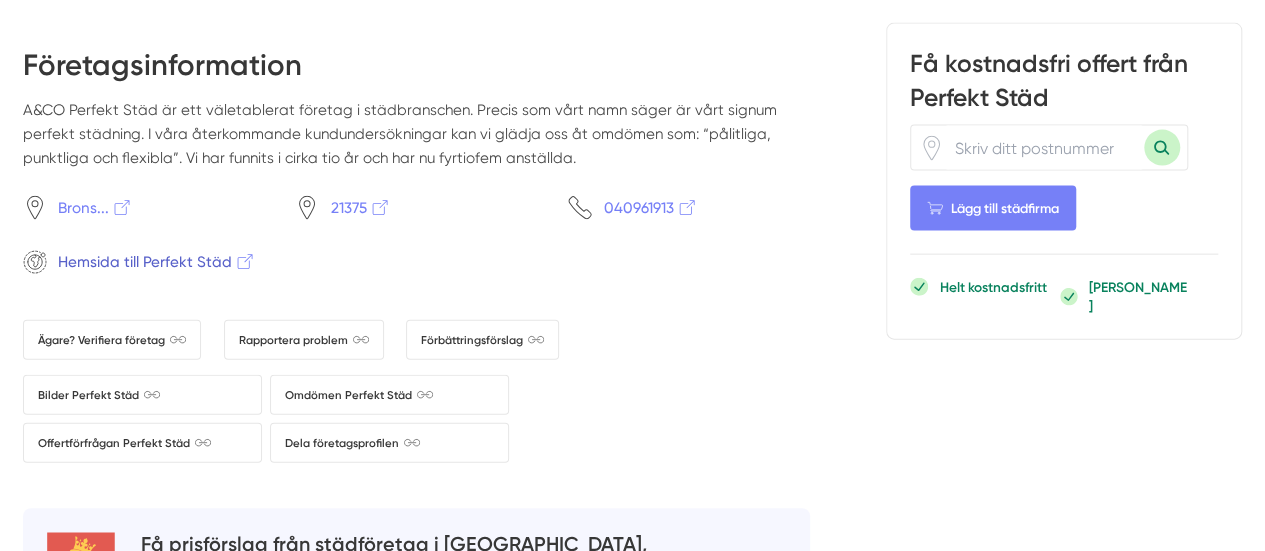 click on "Hemsida till Perfekt Städ" at bounding box center (157, 262) 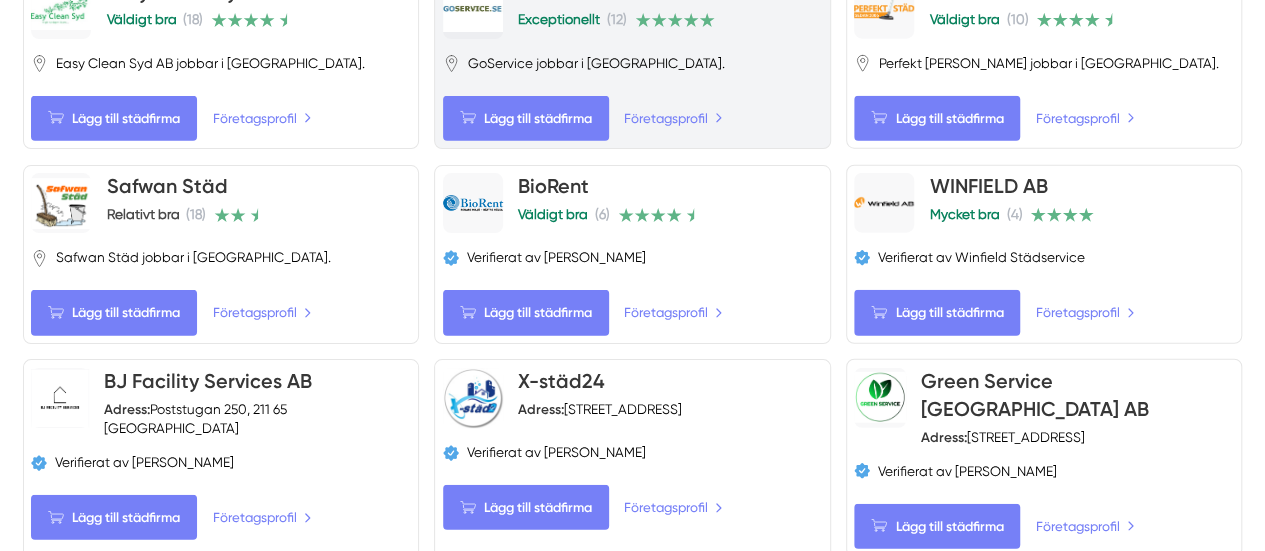 scroll, scrollTop: 2500, scrollLeft: 0, axis: vertical 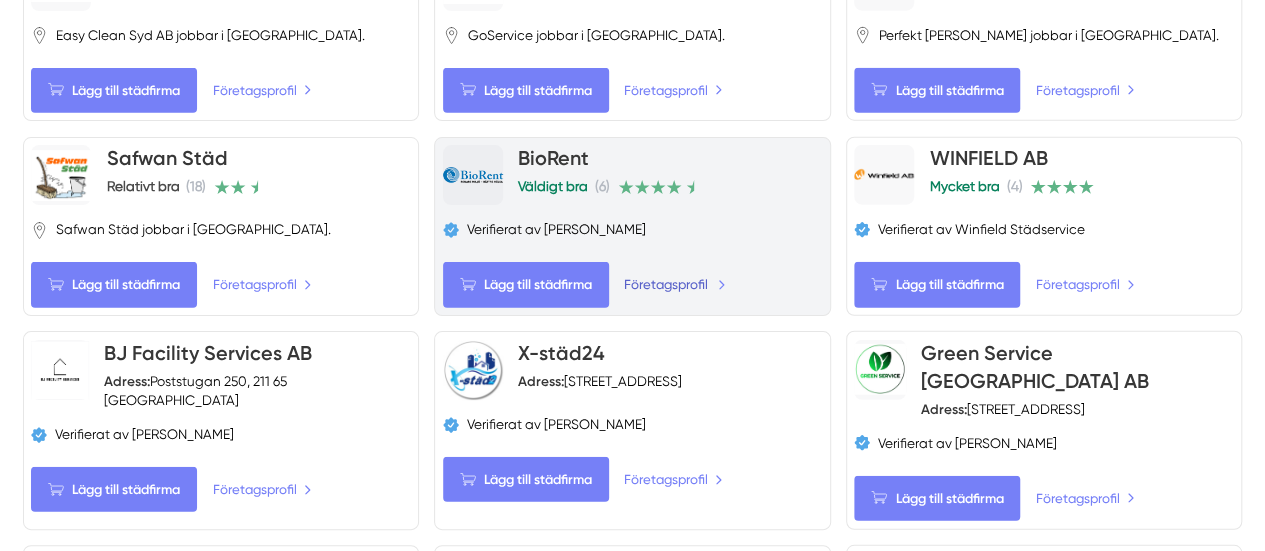 click on "Företagsprofil" at bounding box center (675, 284) 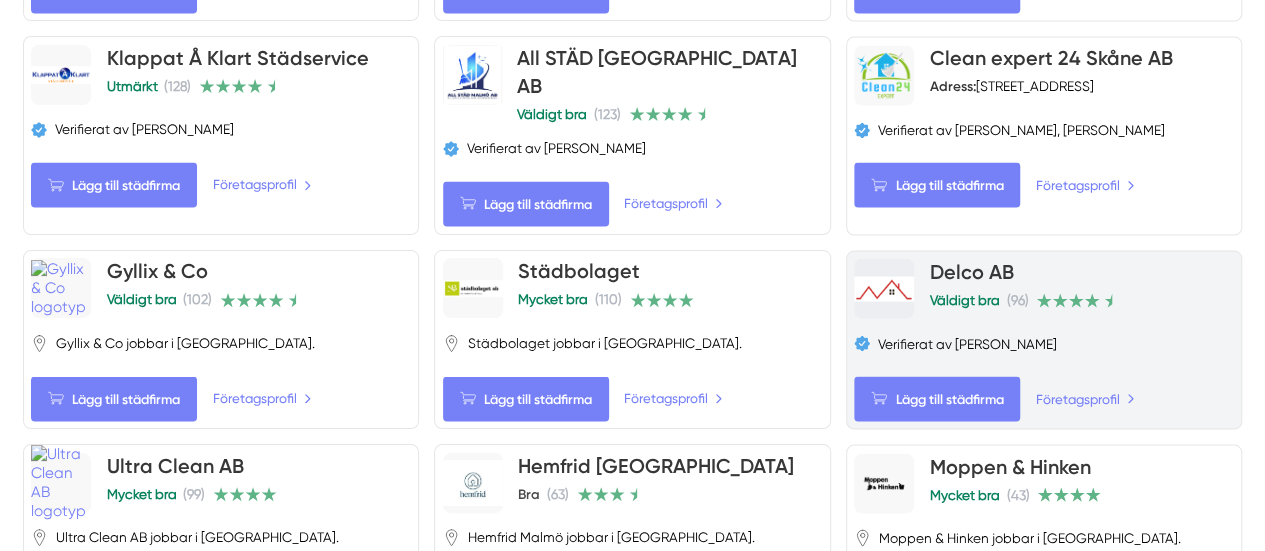 scroll, scrollTop: 1800, scrollLeft: 0, axis: vertical 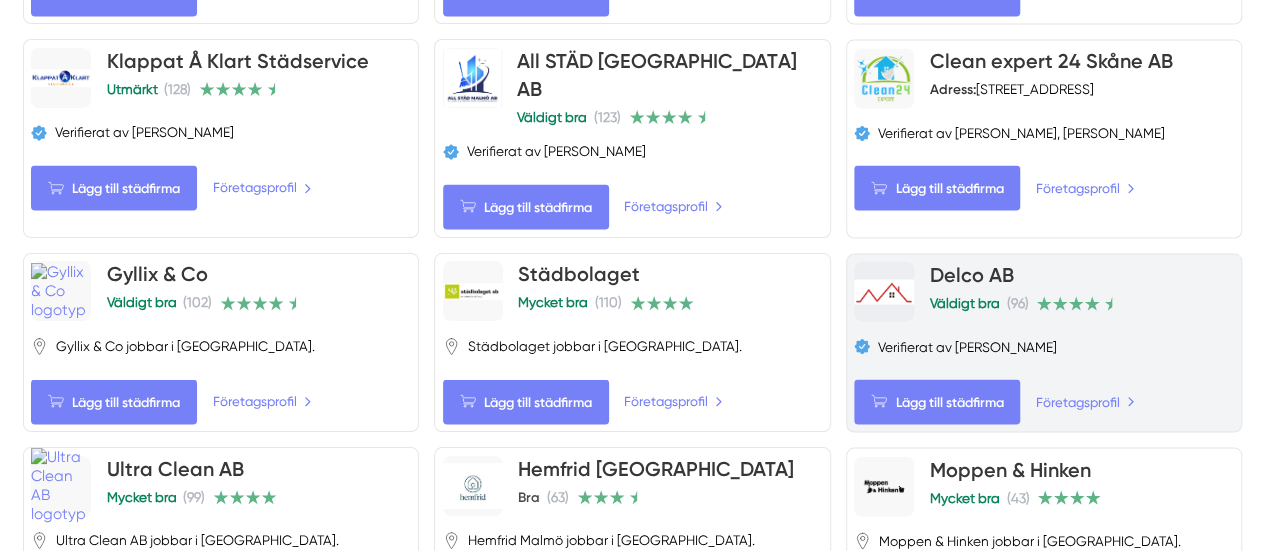 click on "Delco AB" at bounding box center (972, 274) 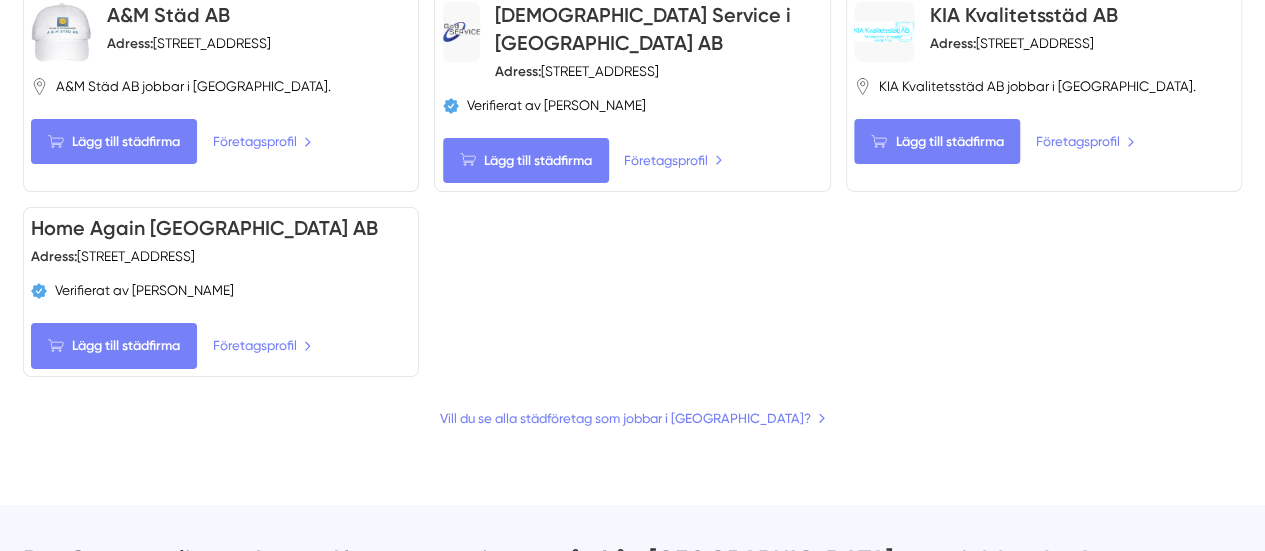 scroll, scrollTop: 3300, scrollLeft: 0, axis: vertical 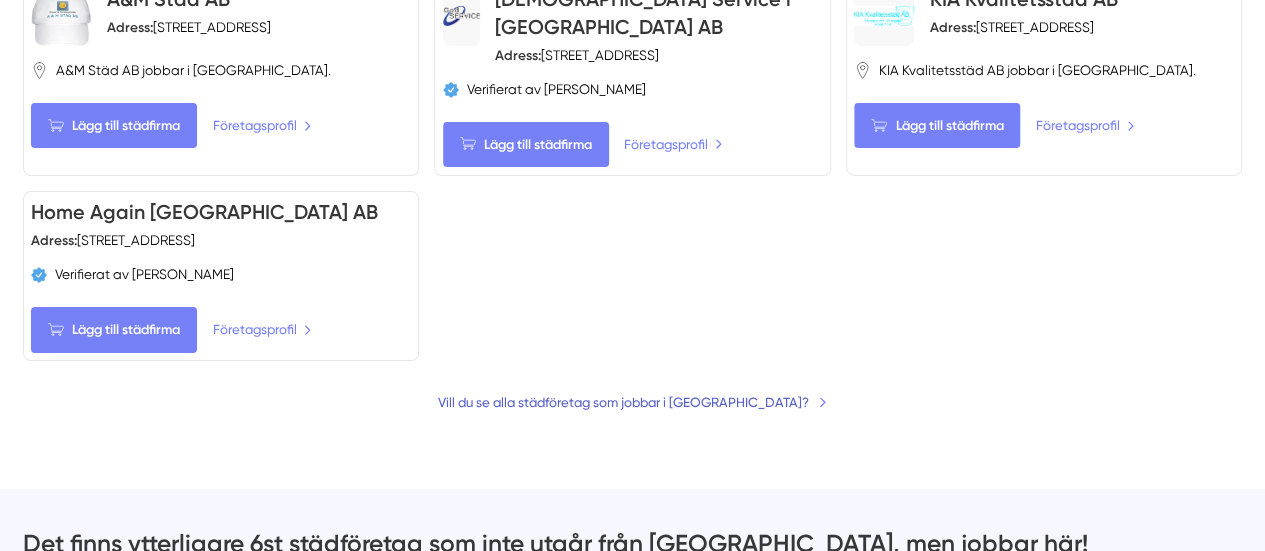 click on "Vill du se alla städföretag som jobbar i Malmö?" at bounding box center (632, 402) 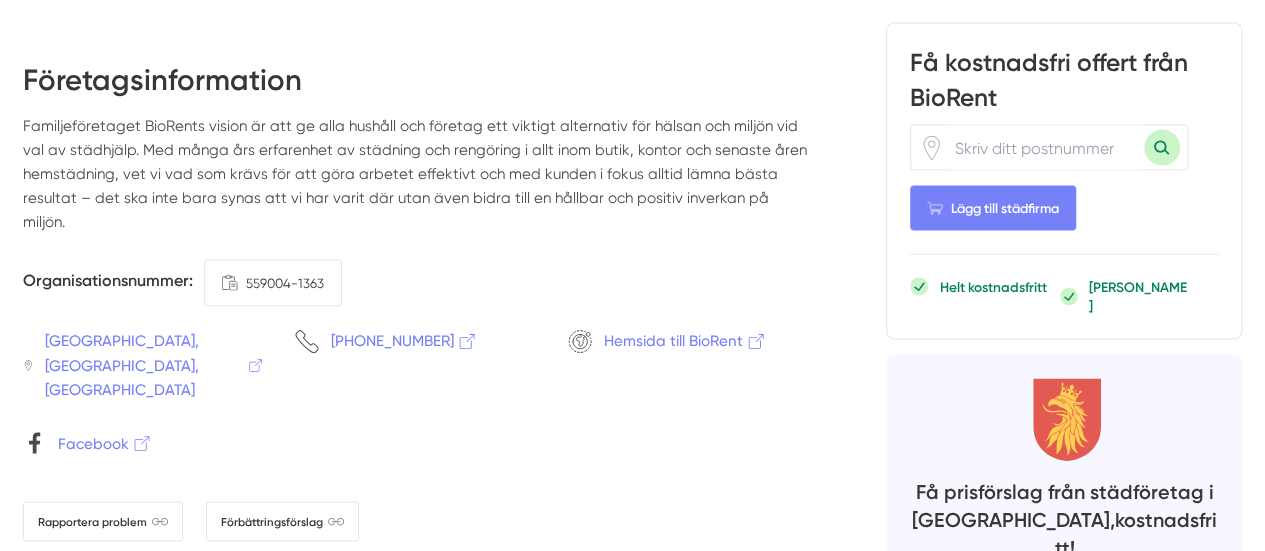 scroll, scrollTop: 2000, scrollLeft: 0, axis: vertical 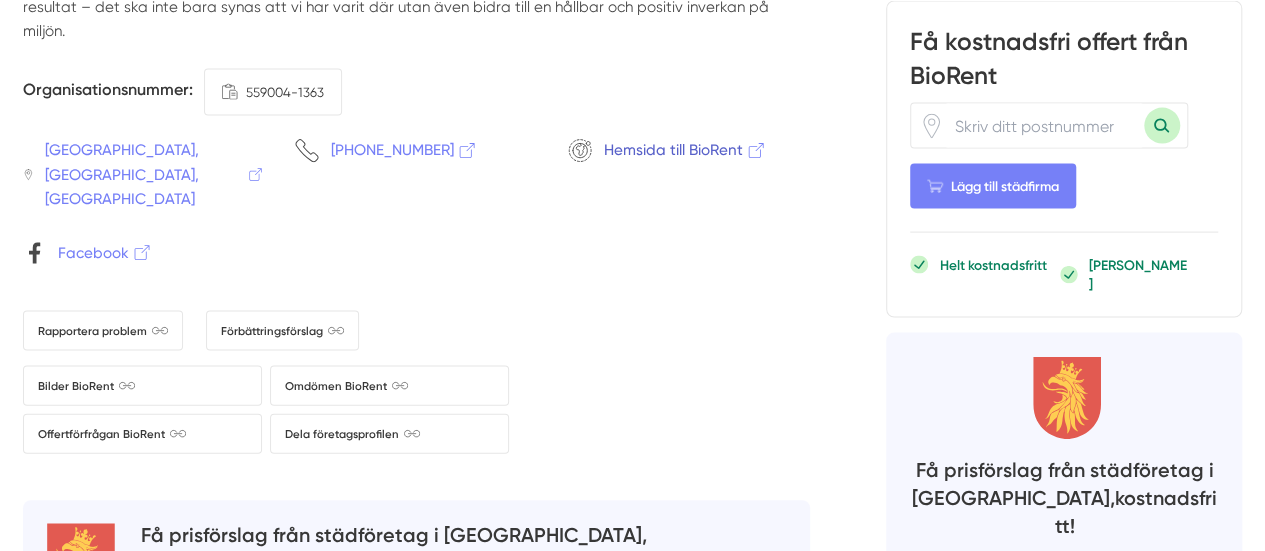 click on "Hemsida till BioRent" at bounding box center [685, 150] 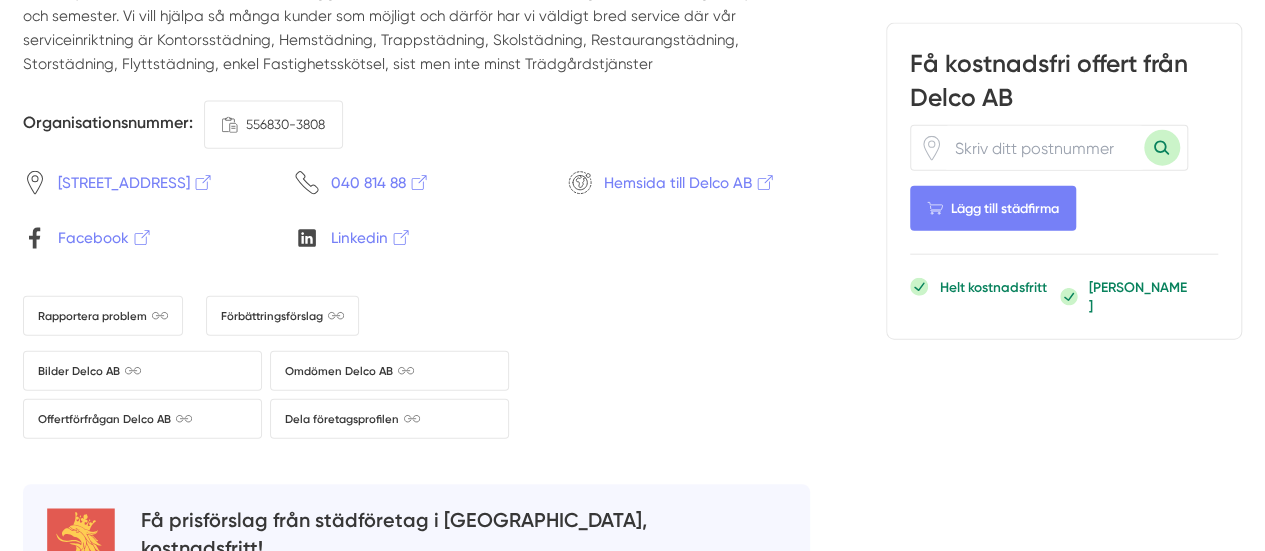 scroll, scrollTop: 2300, scrollLeft: 0, axis: vertical 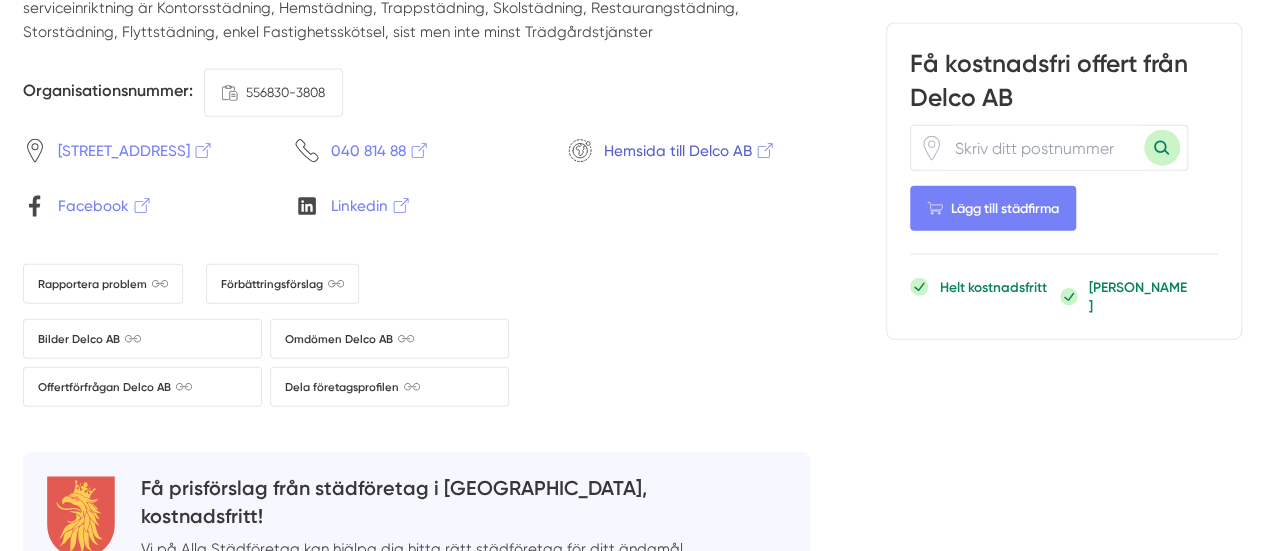 click on "Hemsida till Delco AB" at bounding box center [690, 151] 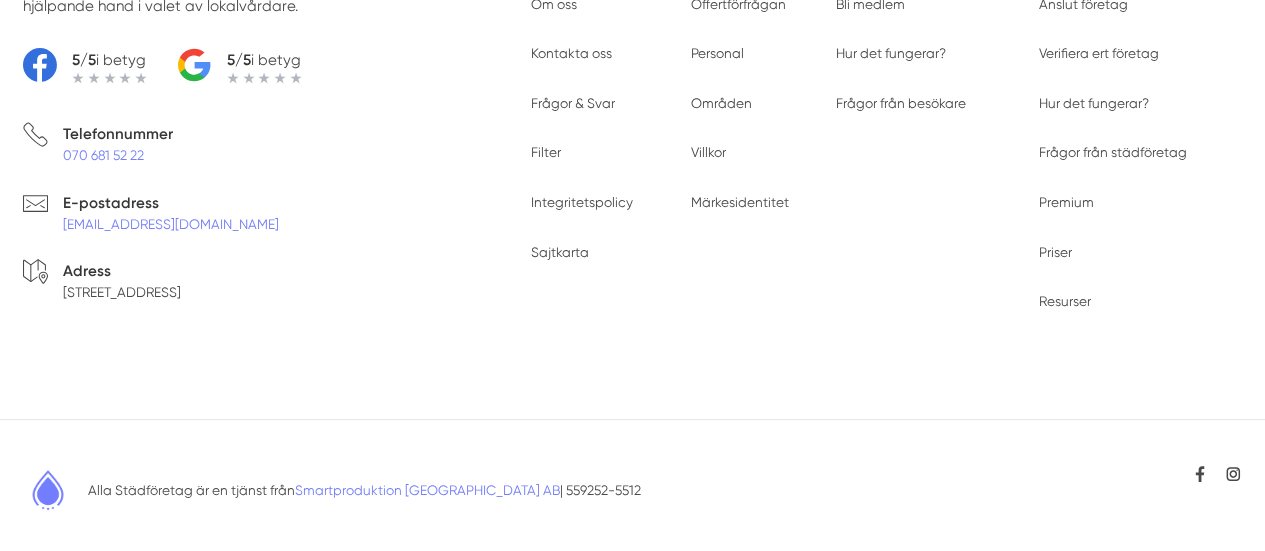 scroll, scrollTop: 8026, scrollLeft: 0, axis: vertical 